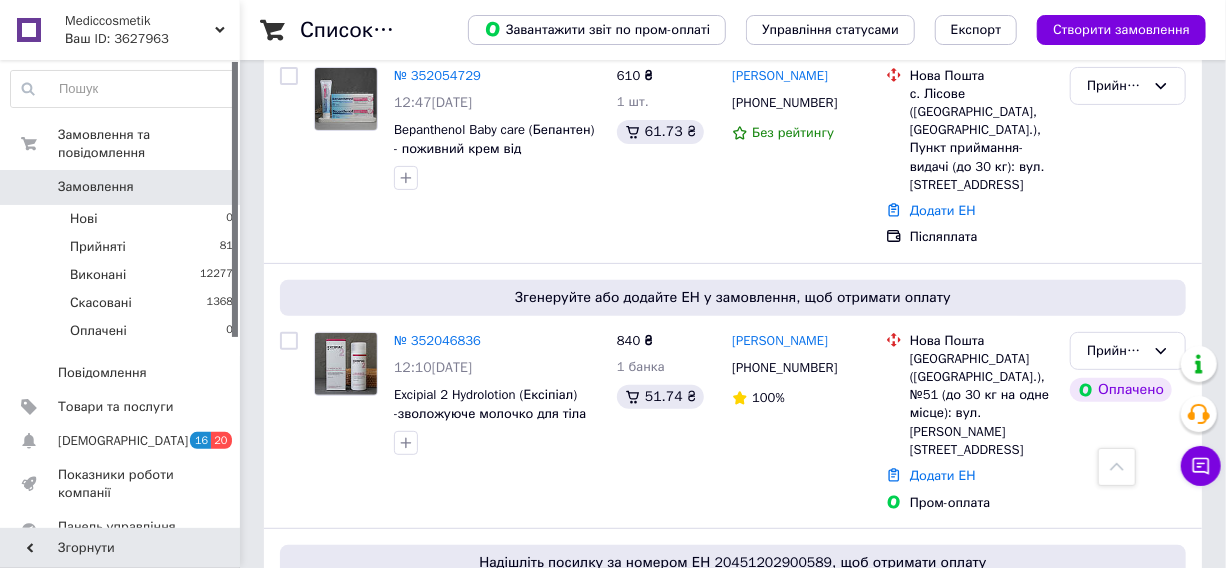 scroll, scrollTop: 0, scrollLeft: 0, axis: both 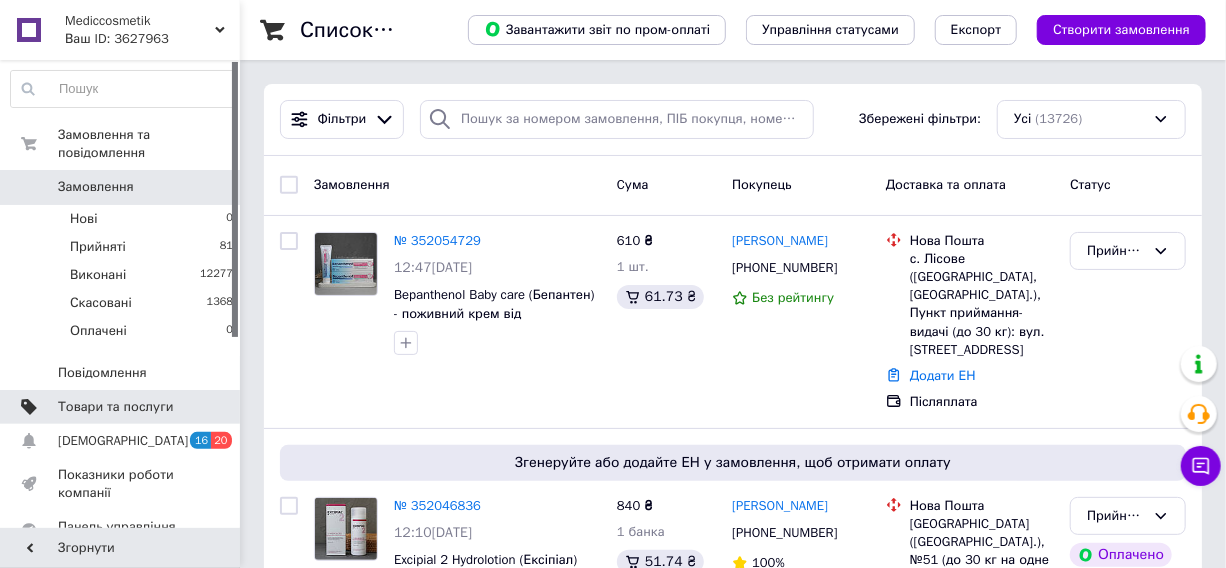 click on "Товари та послуги" at bounding box center [122, 407] 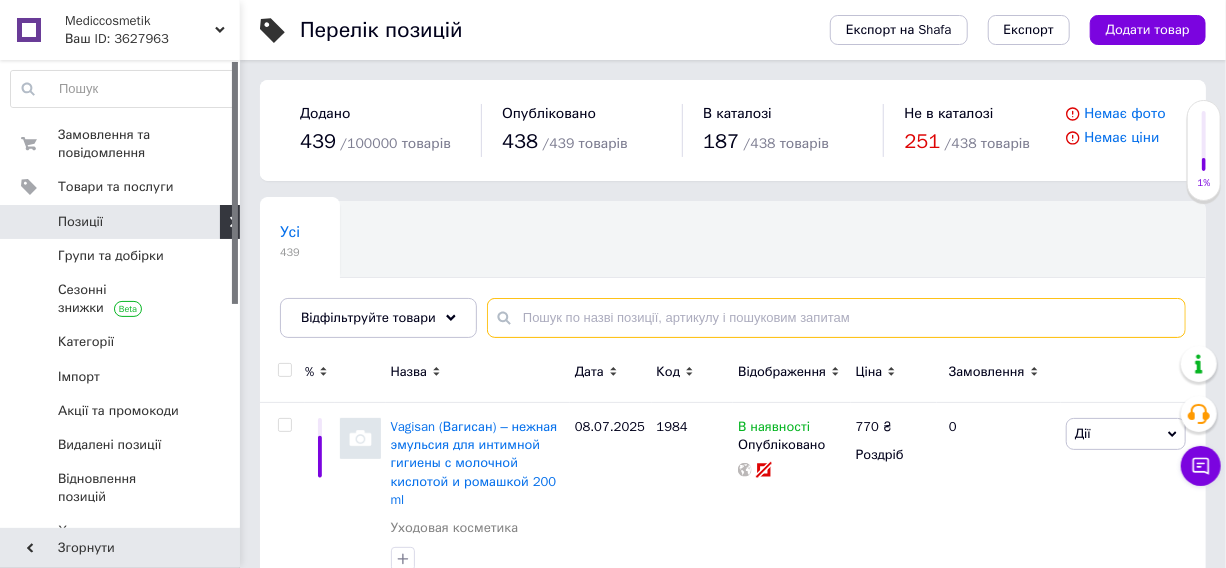 click at bounding box center (836, 318) 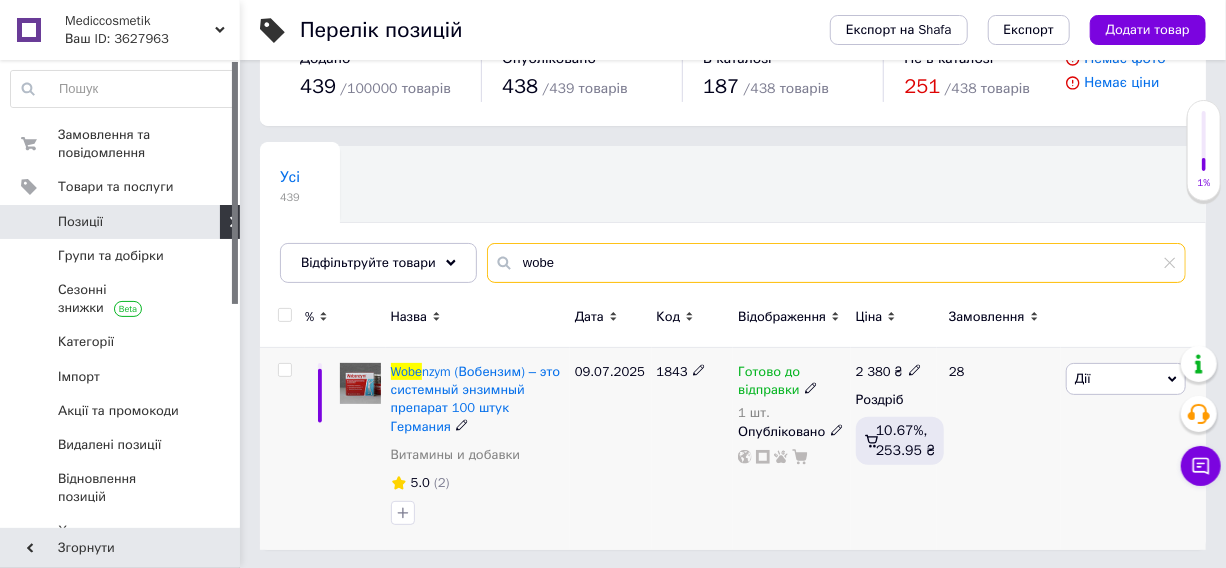 scroll, scrollTop: 56, scrollLeft: 0, axis: vertical 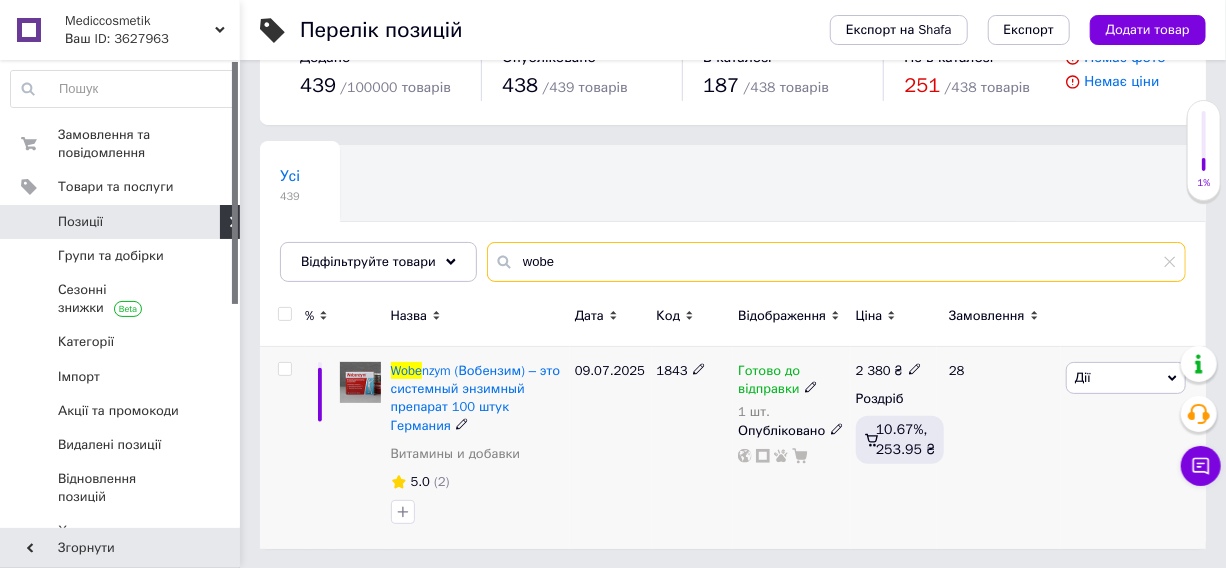 type on "wobe" 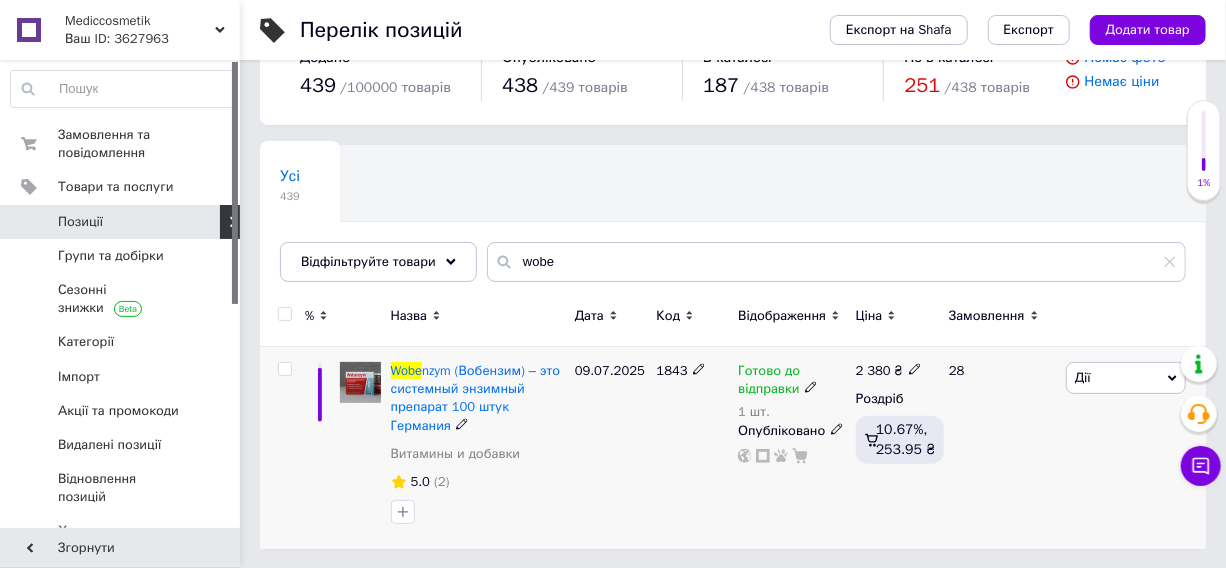 click 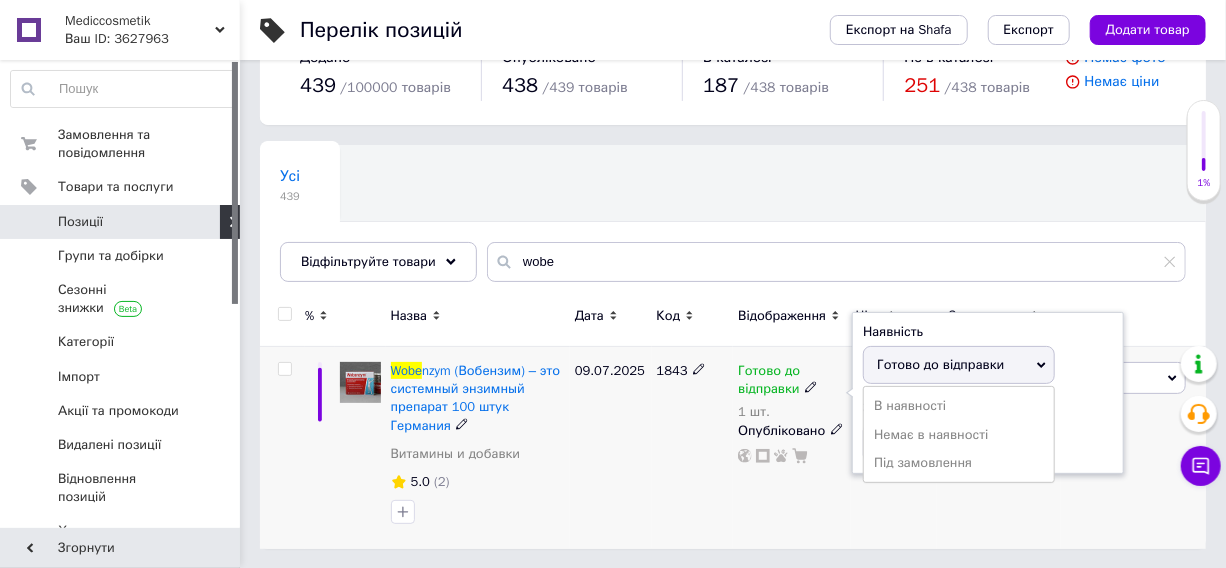 click on "Готово до відправки" at bounding box center (959, 365) 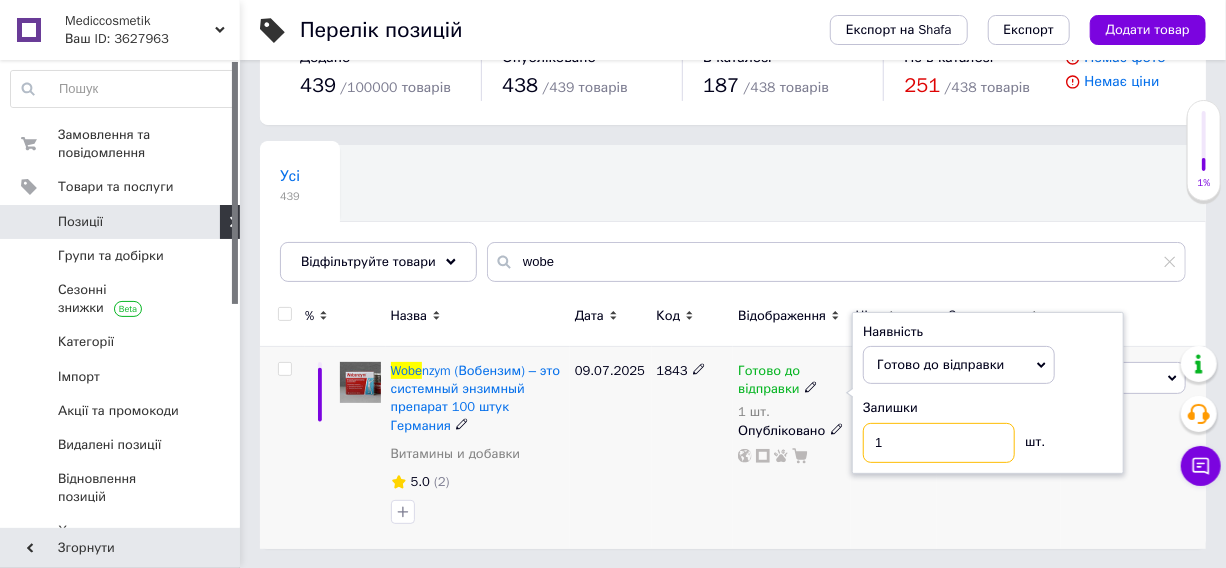 drag, startPoint x: 924, startPoint y: 455, endPoint x: 845, endPoint y: 449, distance: 79.22752 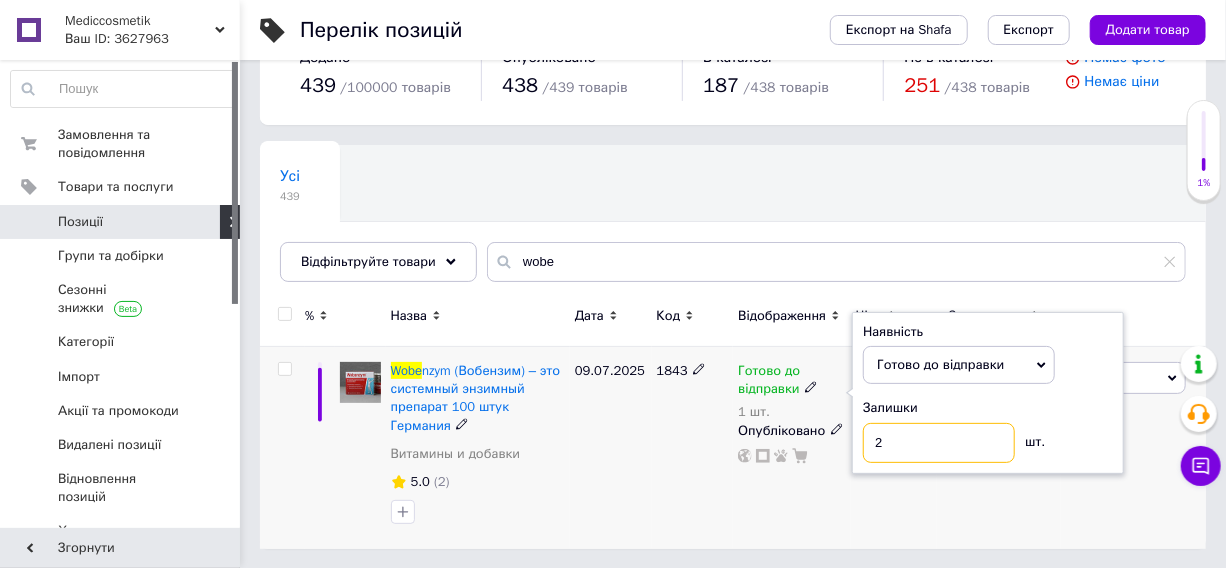 type on "2" 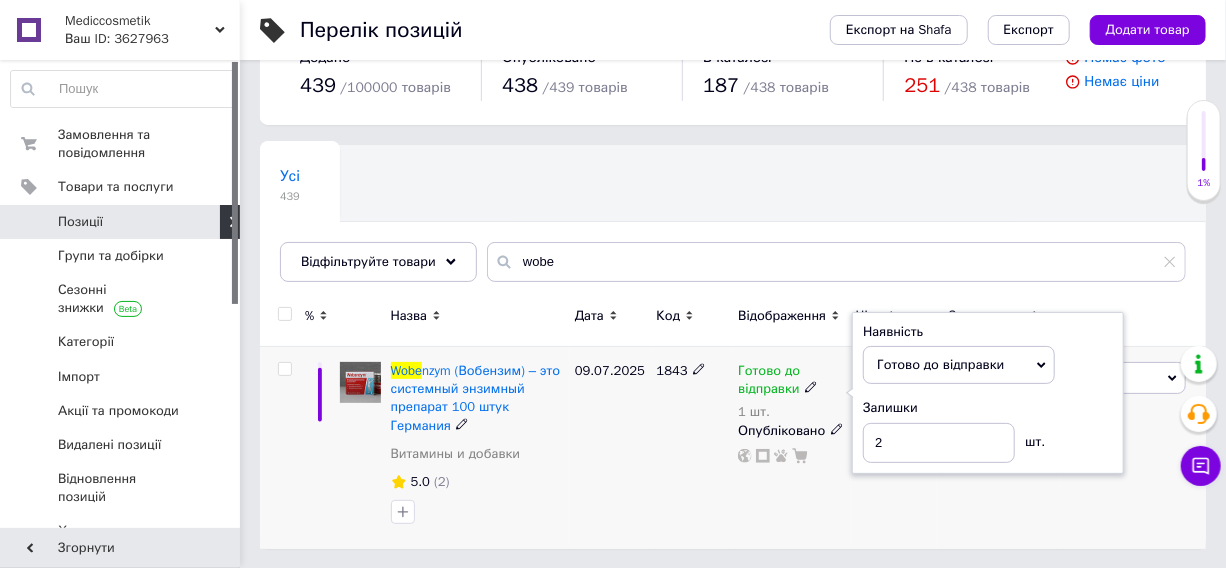 click on "1843" at bounding box center (693, 448) 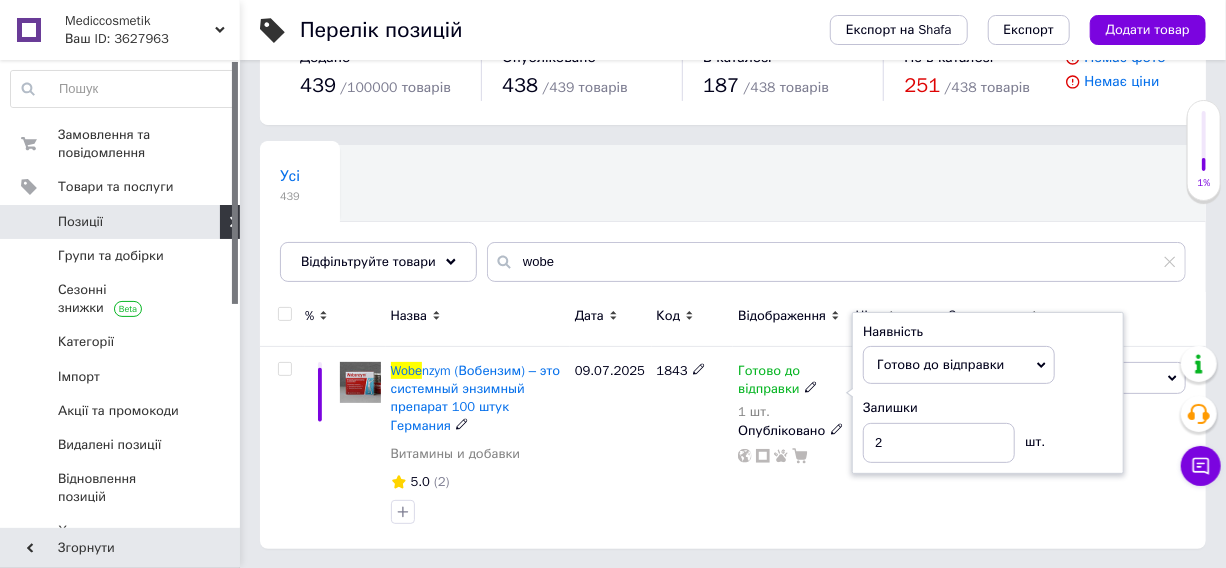 scroll, scrollTop: 38, scrollLeft: 0, axis: vertical 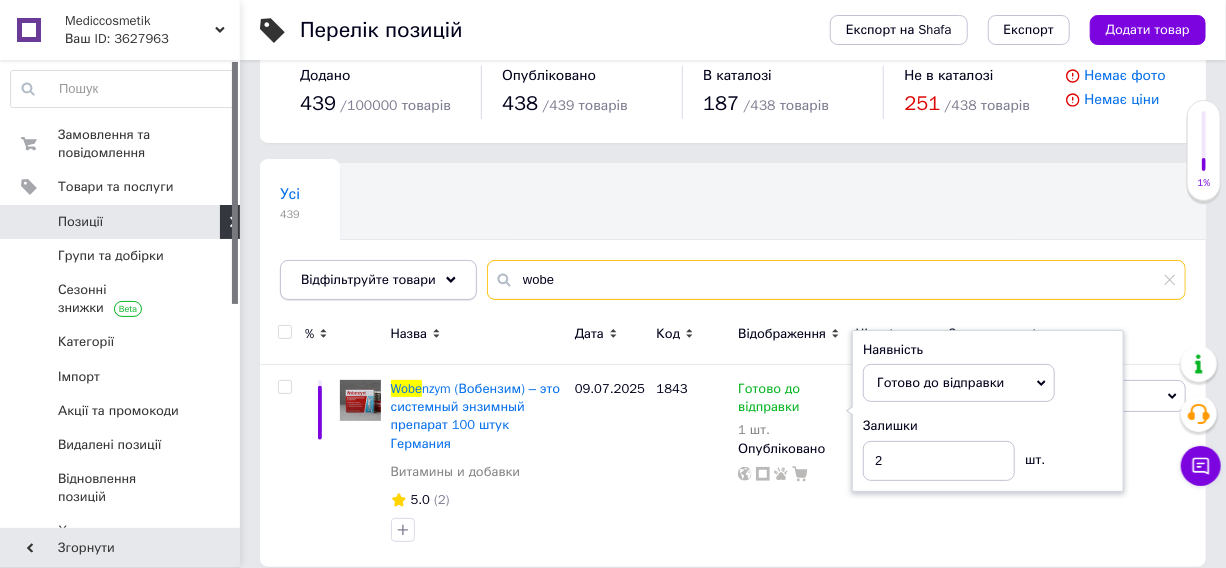drag, startPoint x: 491, startPoint y: 279, endPoint x: 432, endPoint y: 285, distance: 59.3043 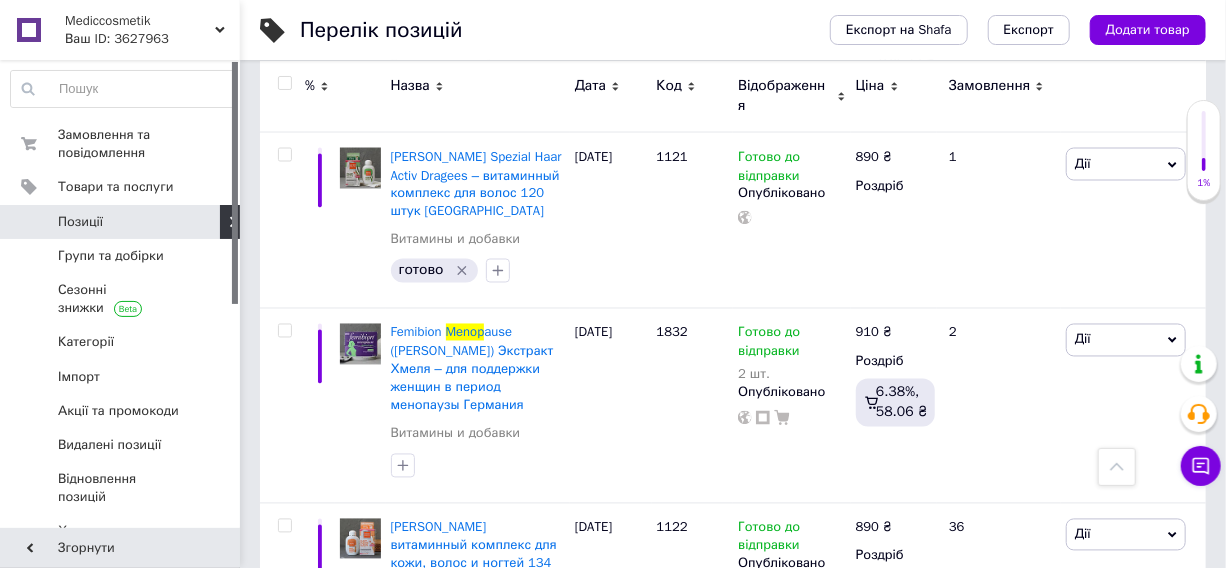 scroll, scrollTop: 1492, scrollLeft: 0, axis: vertical 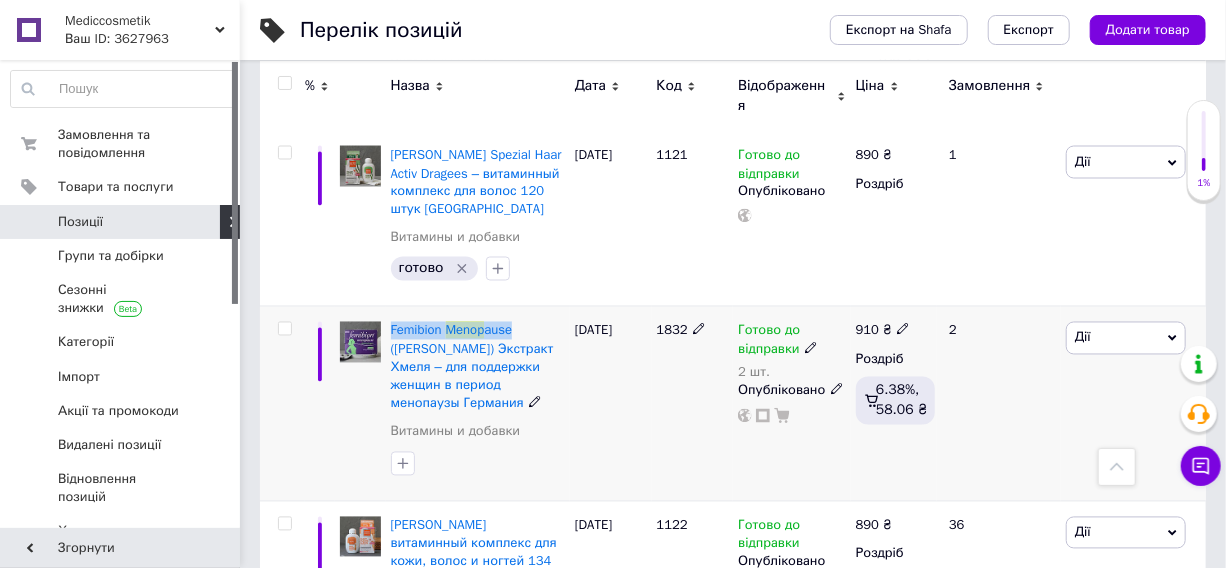 drag, startPoint x: 536, startPoint y: 326, endPoint x: 387, endPoint y: 334, distance: 149.21461 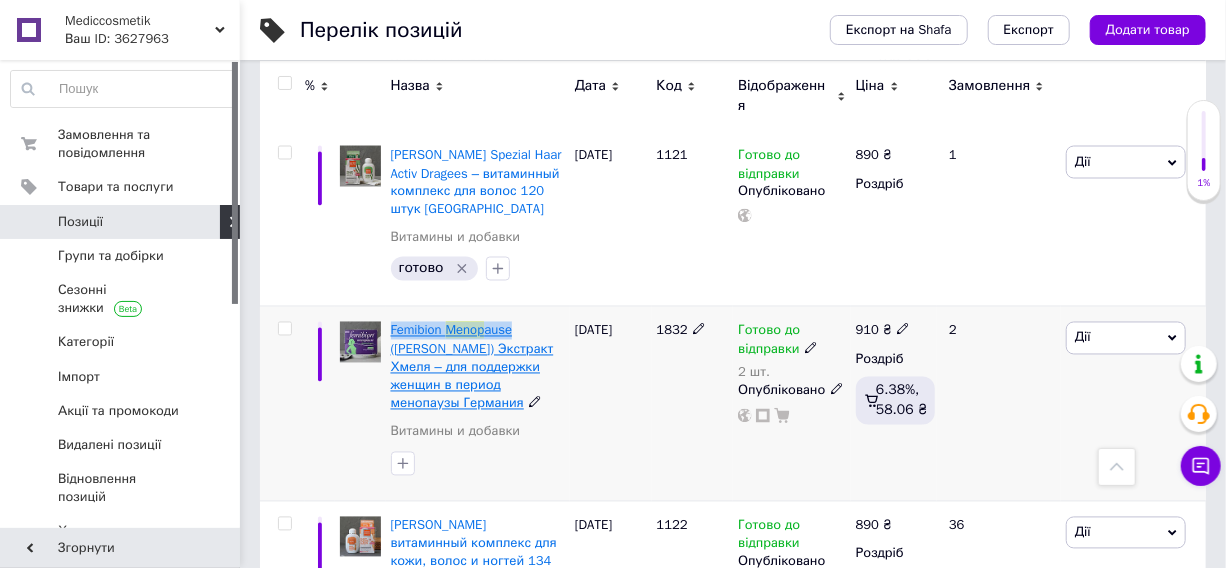 copy on "Femibion ​​ Menop ause" 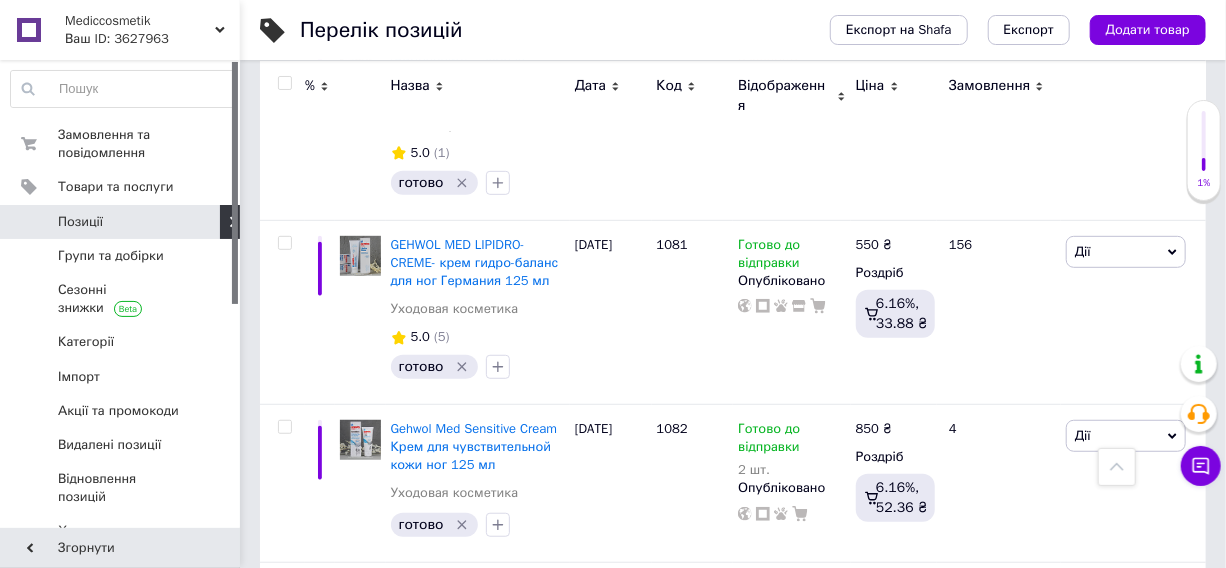 scroll, scrollTop: 0, scrollLeft: 0, axis: both 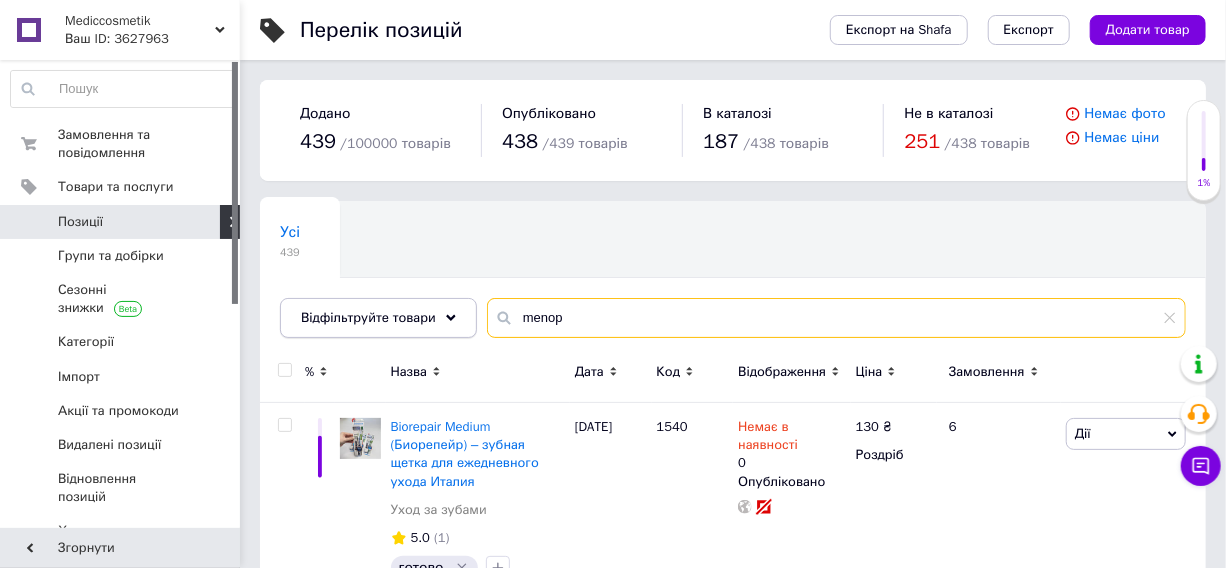 drag, startPoint x: 561, startPoint y: 324, endPoint x: 439, endPoint y: 322, distance: 122.016396 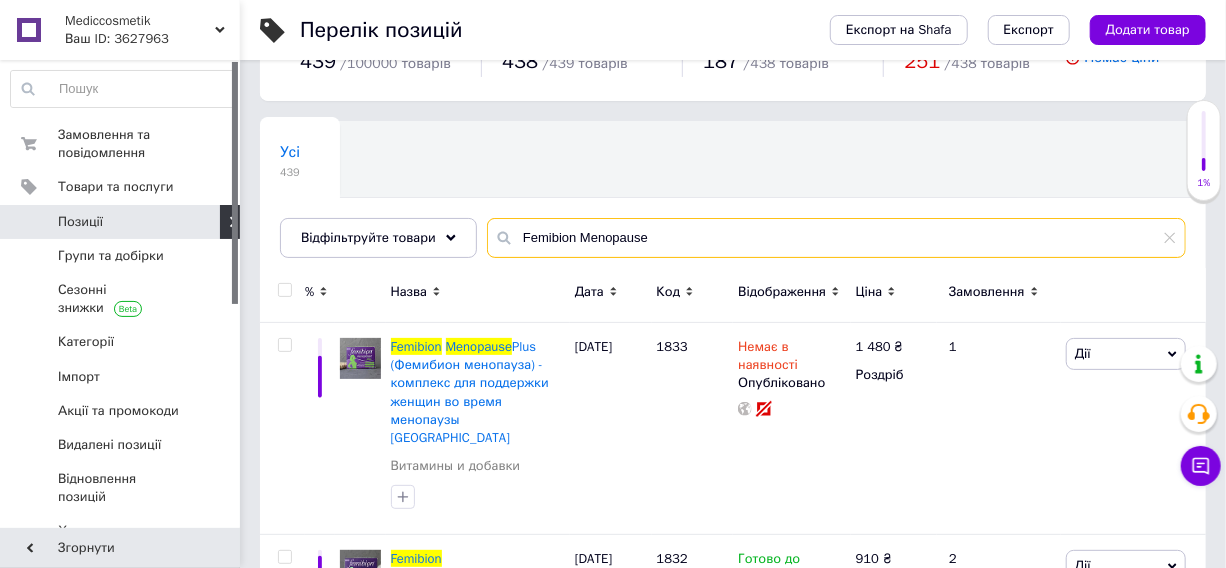 scroll, scrollTop: 90, scrollLeft: 0, axis: vertical 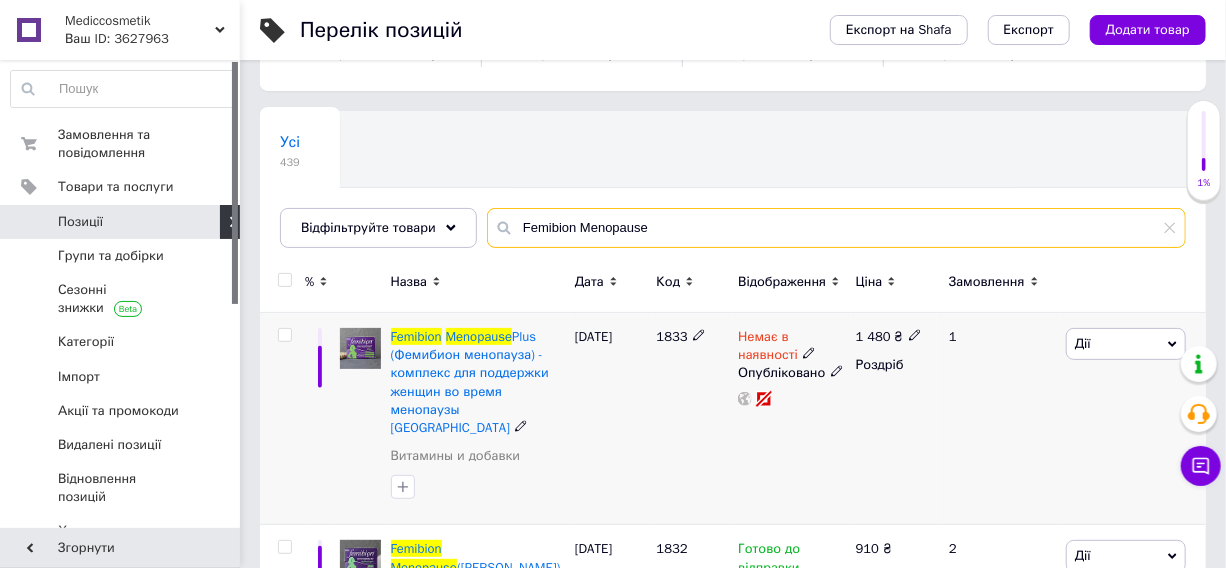 type on "Femibion ​​Menopause" 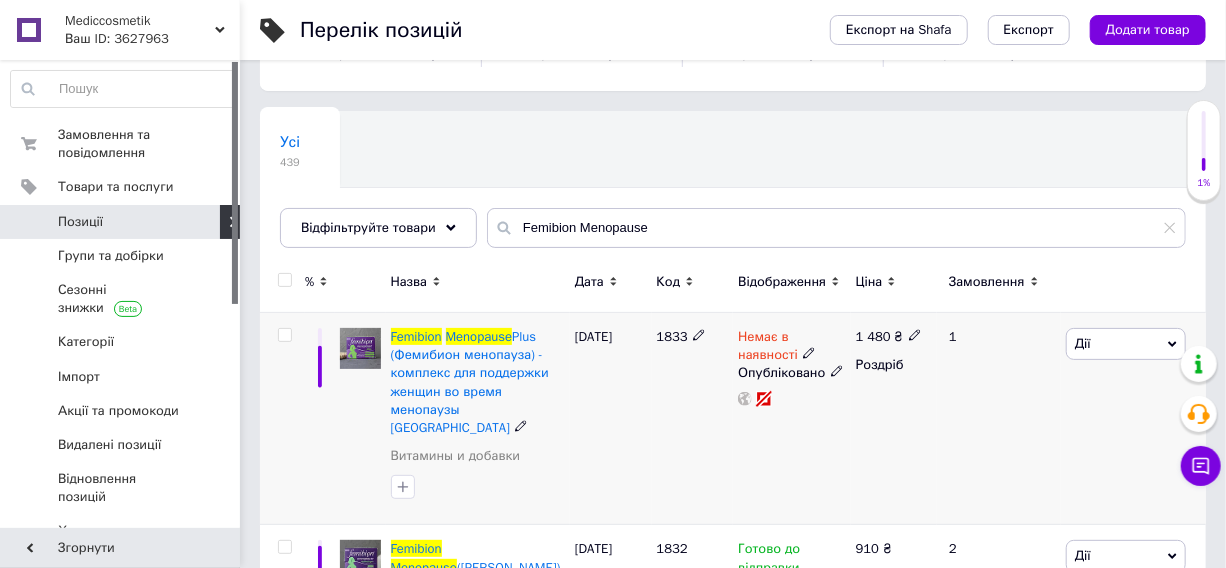 click 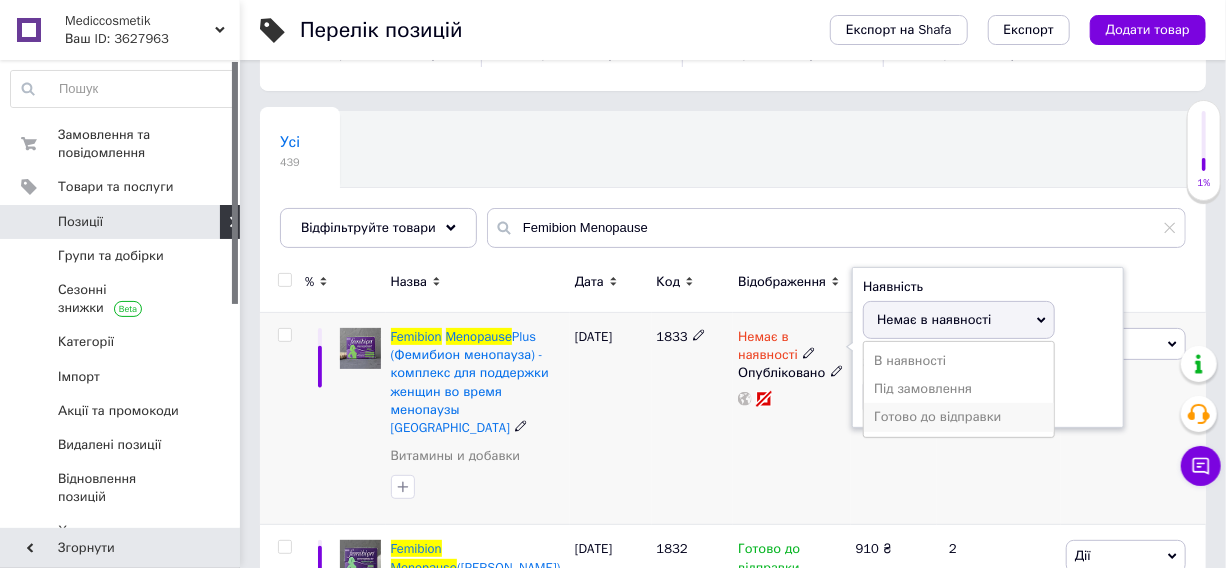 click on "Готово до відправки" at bounding box center (959, 417) 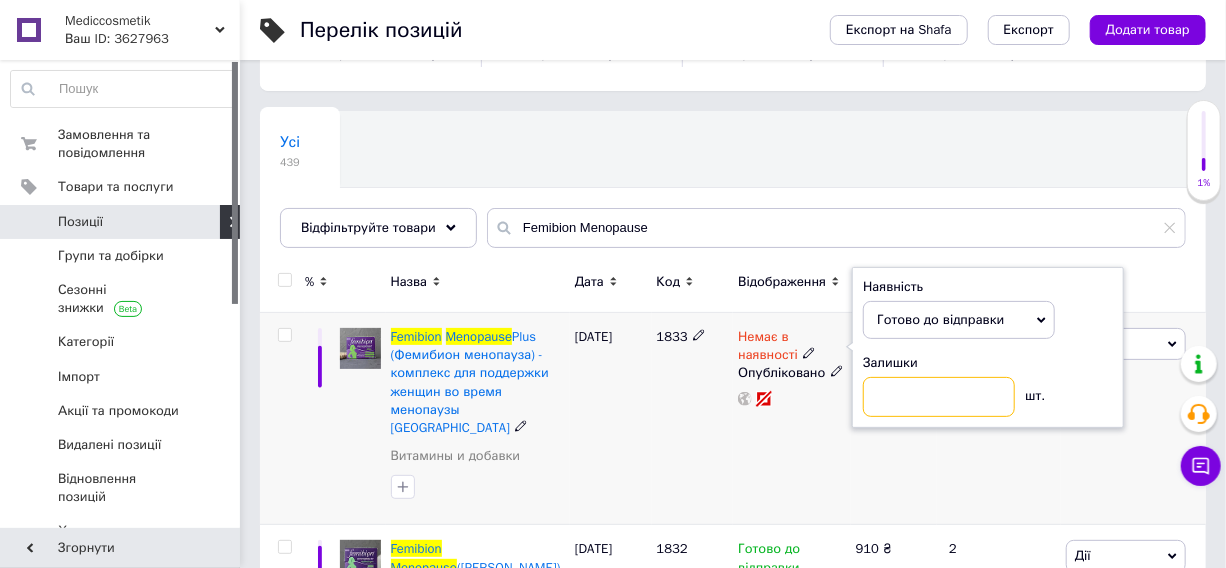 click at bounding box center (939, 397) 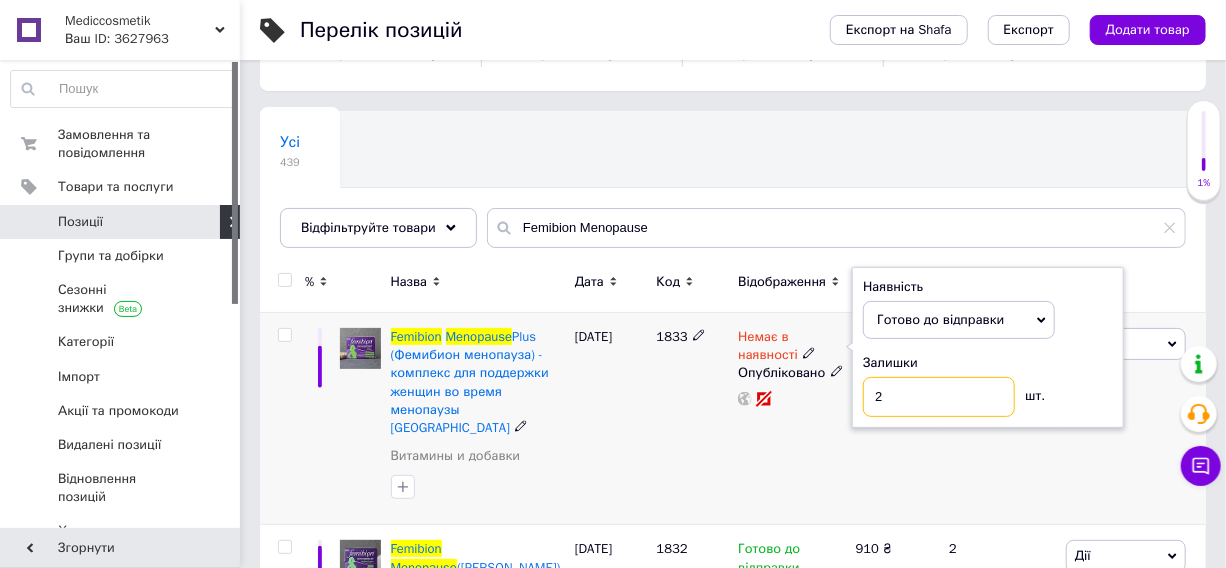 type on "2" 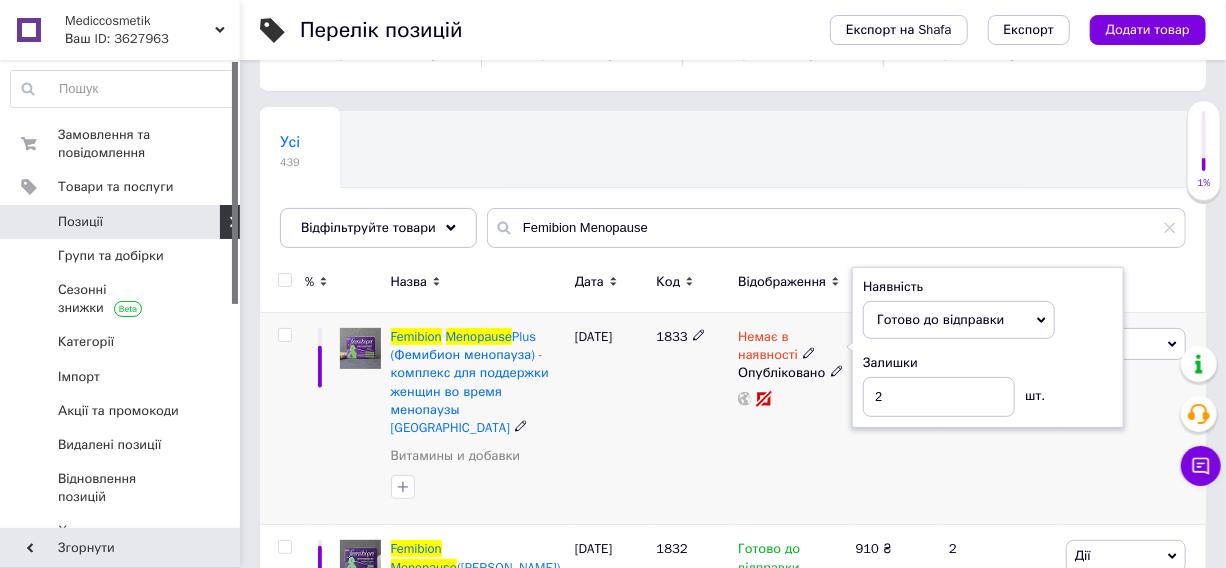 click on "1833" at bounding box center (693, 419) 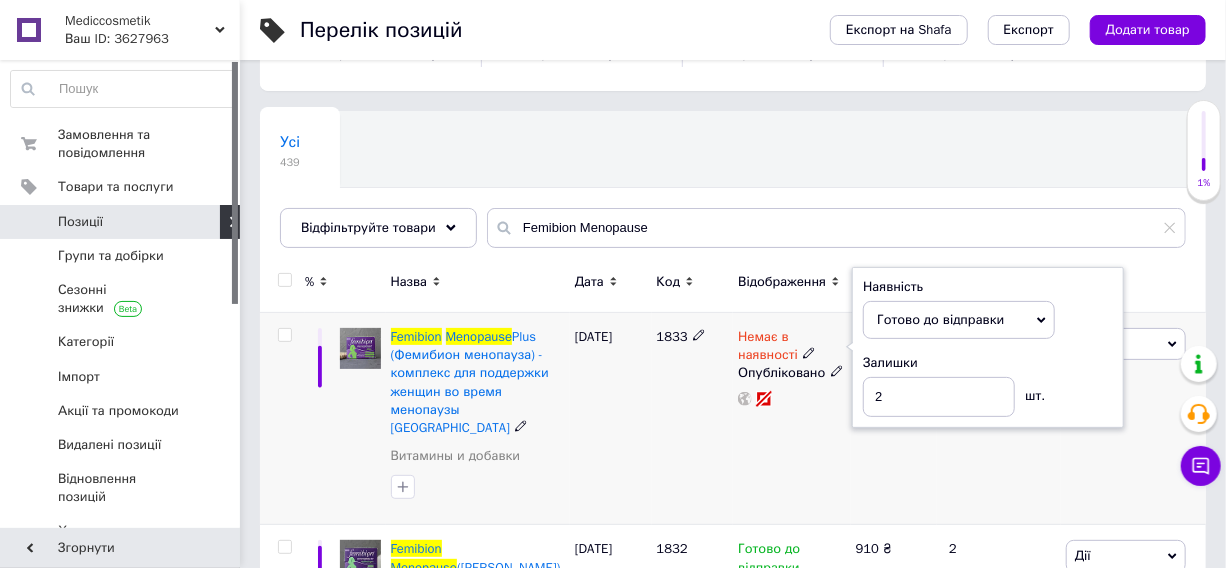 click on "07.06.2025" at bounding box center [611, 419] 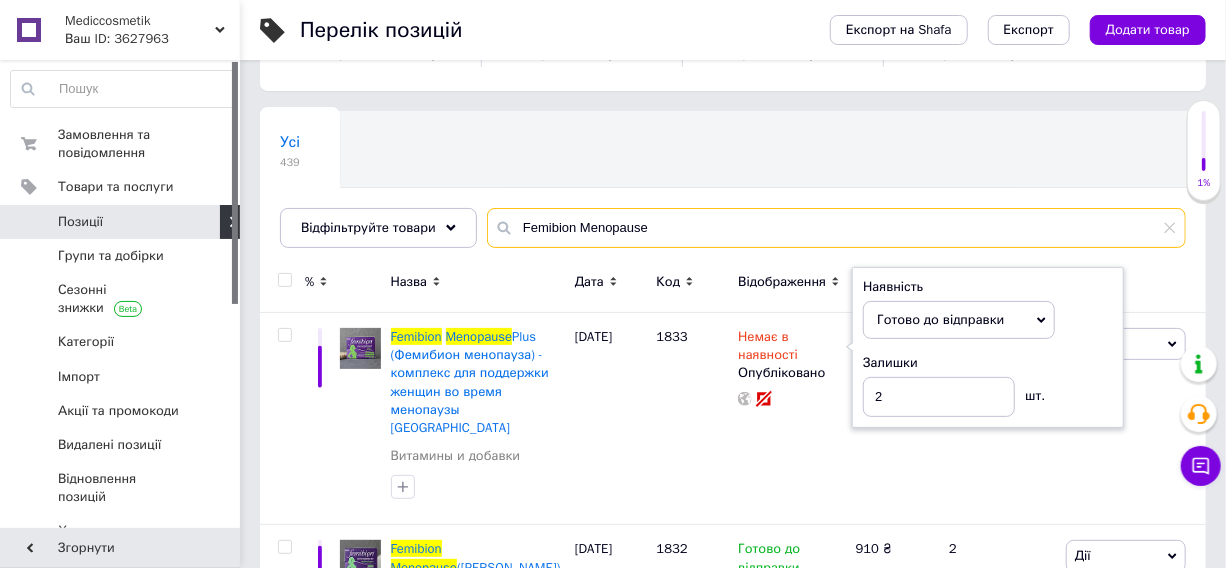 click on "Femibion ​​Menopause" at bounding box center [836, 228] 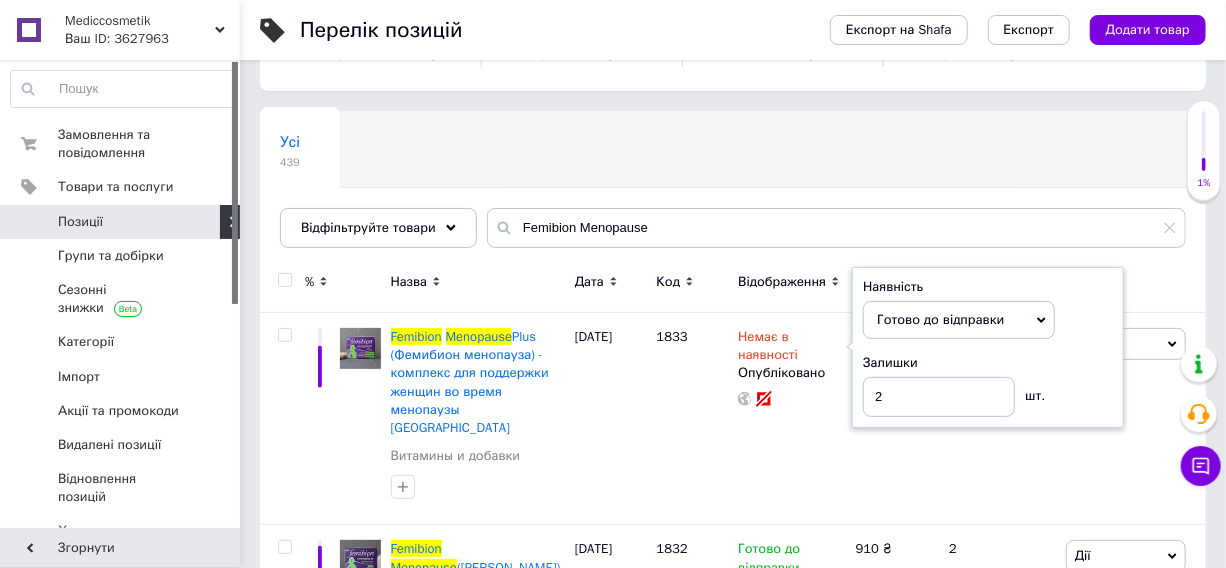 click on "Усі 439 Ok Відфільтровано...  Зберегти" at bounding box center [733, 189] 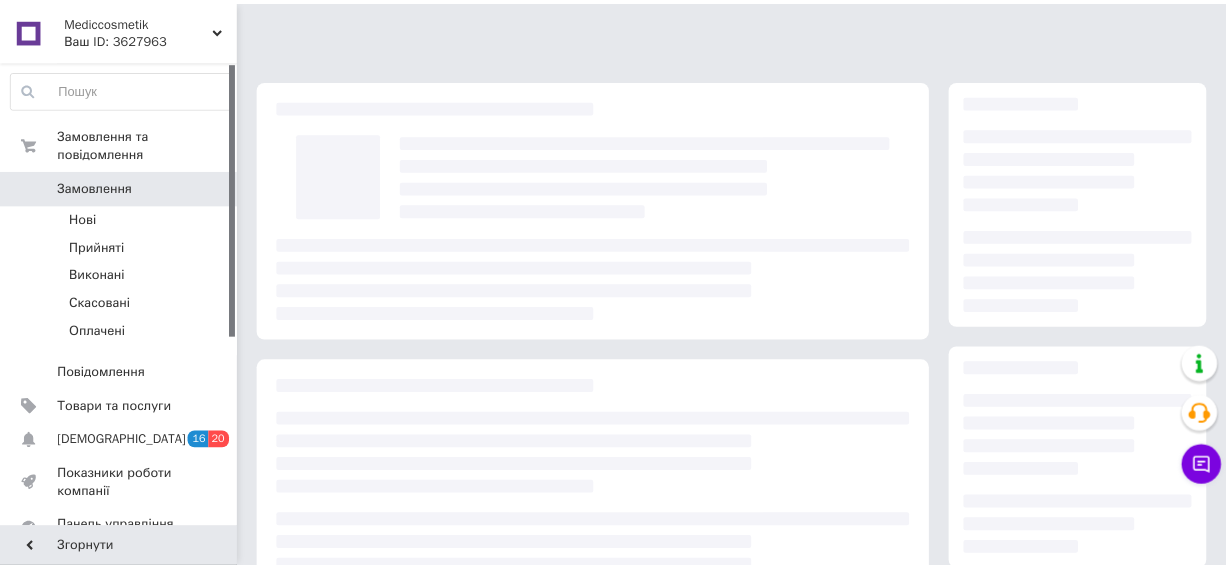 scroll, scrollTop: 0, scrollLeft: 0, axis: both 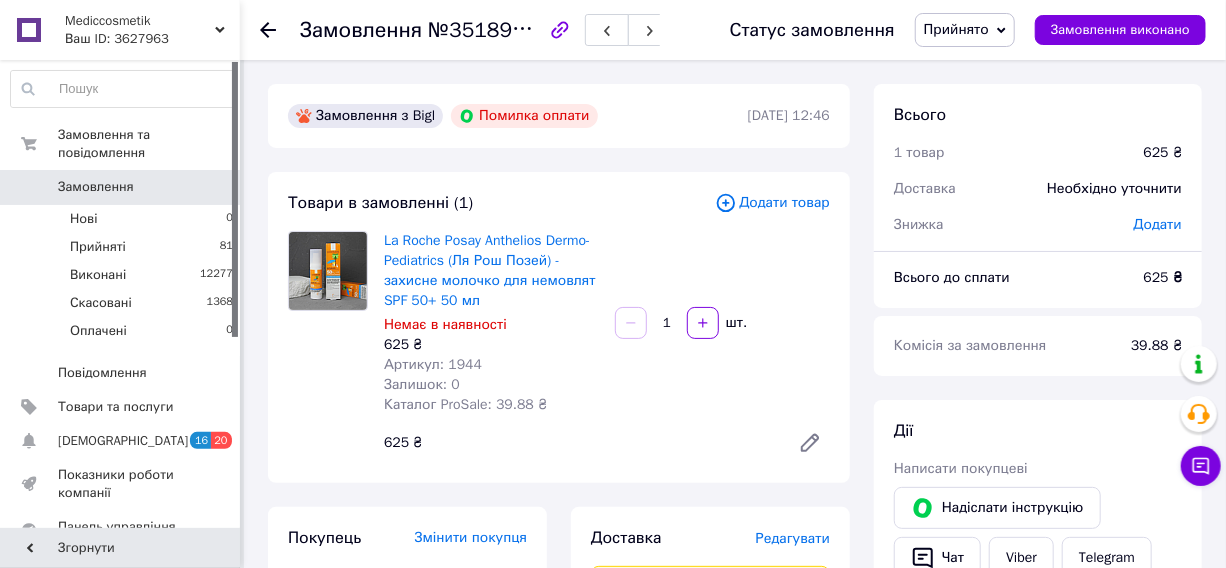 click on "Прийнято" at bounding box center [956, 29] 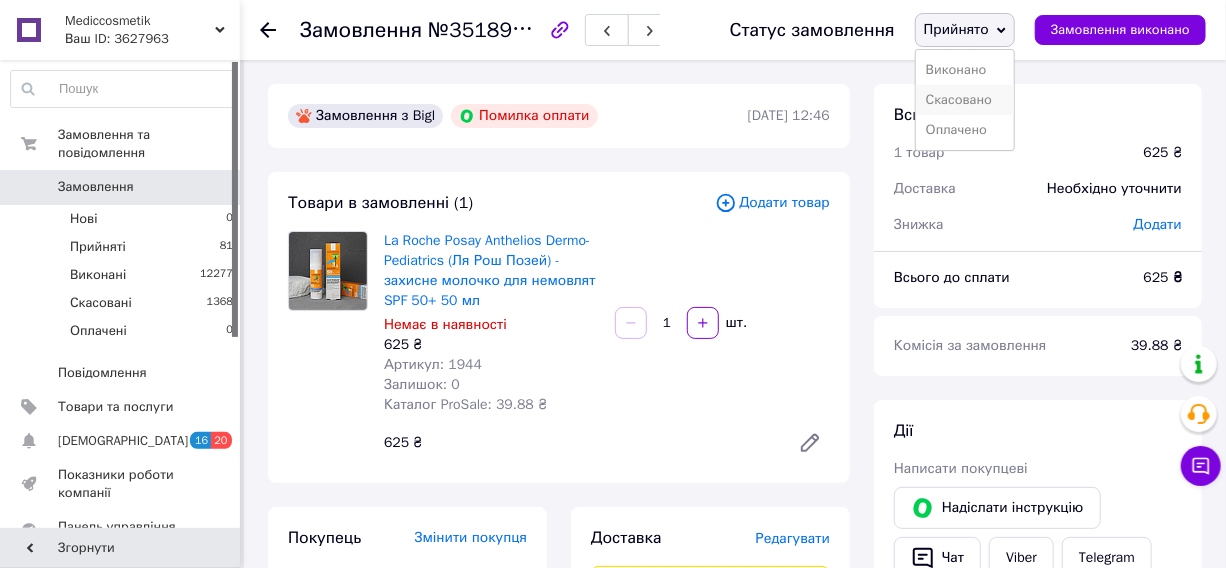click on "Скасовано" at bounding box center (965, 100) 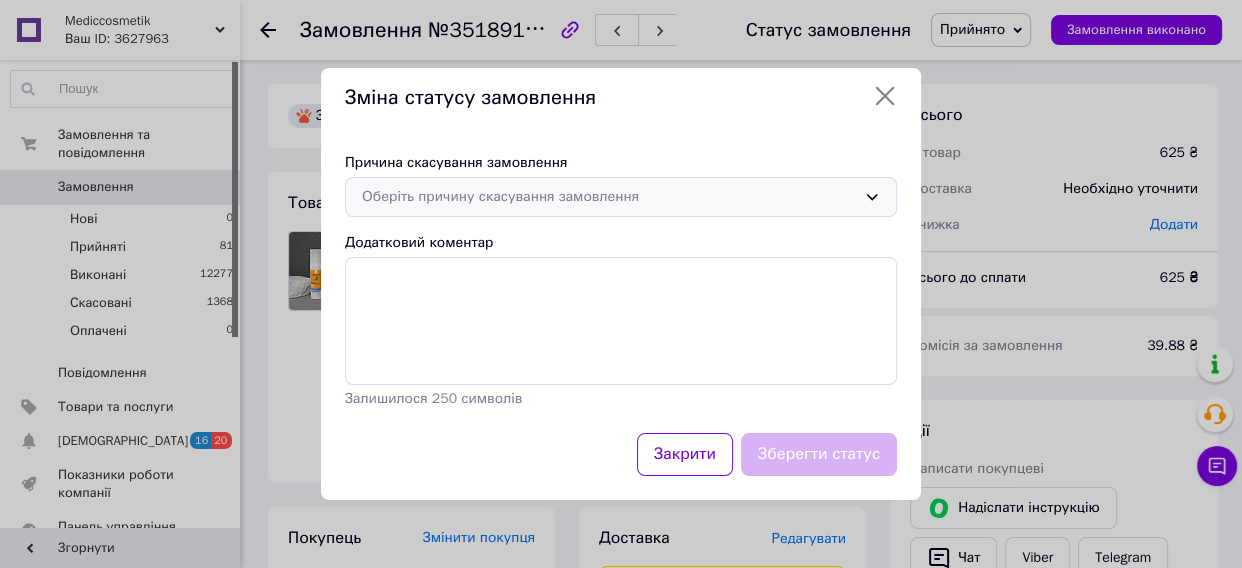 click on "Оберіть причину скасування замовлення" at bounding box center (609, 197) 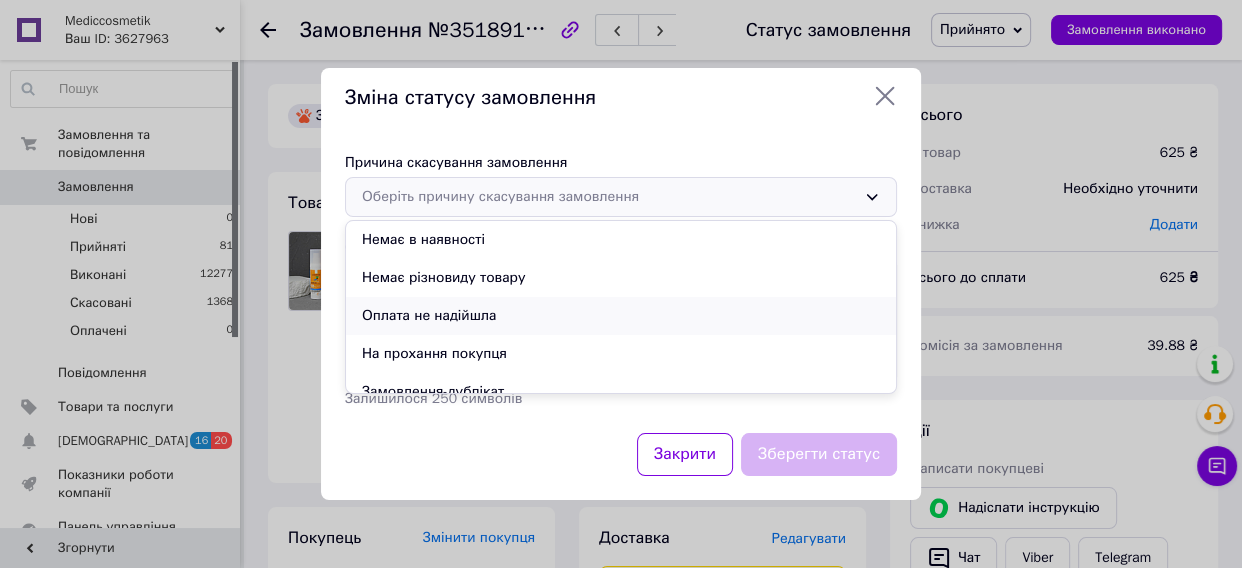 click on "Оплата не надійшла" at bounding box center (621, 316) 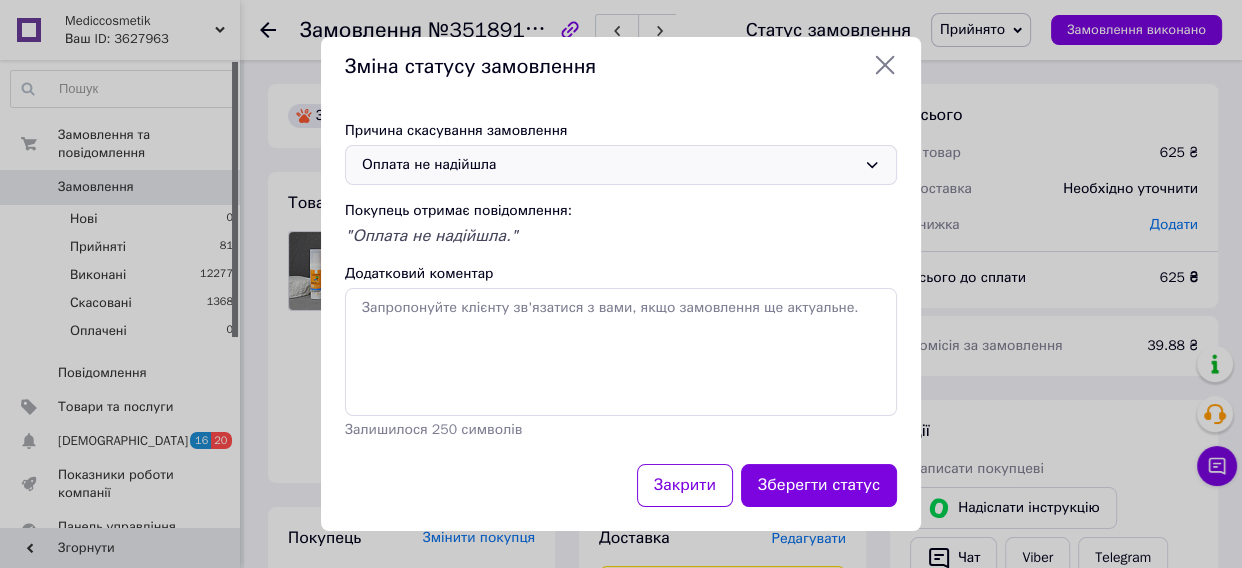 drag, startPoint x: 825, startPoint y: 479, endPoint x: 801, endPoint y: 479, distance: 24 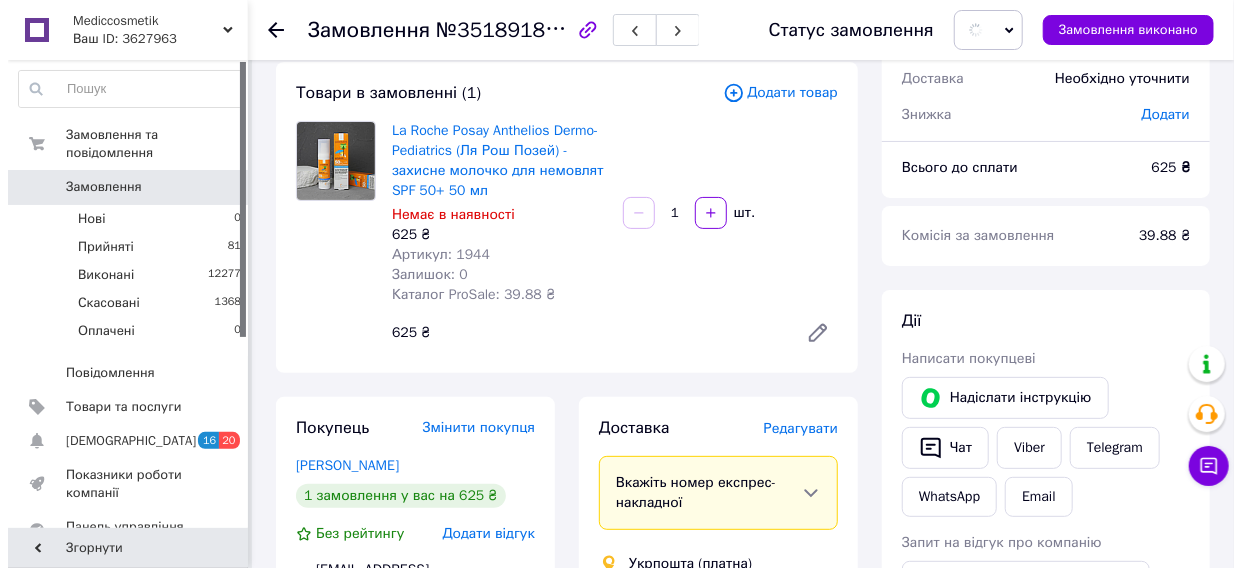 scroll, scrollTop: 272, scrollLeft: 0, axis: vertical 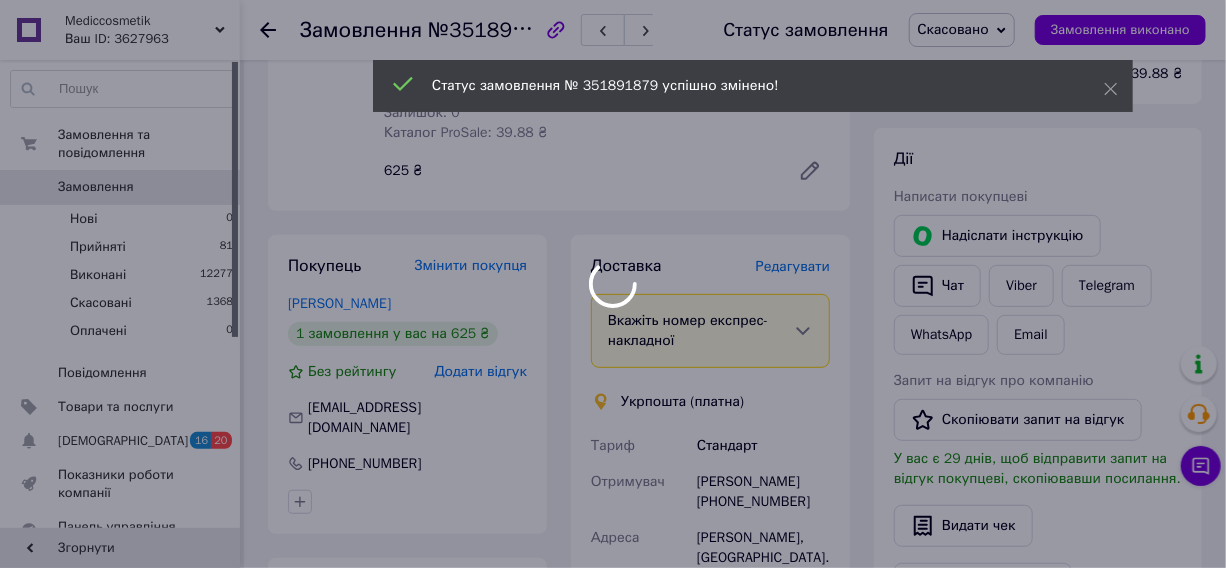 click on "Mediccosmetik Ваш ID: 3627963 Сайт Mediccosmetik Кабінет покупця Перевірити стан системи Сторінка на порталі REGINA Cosmetik Вікторія Корженко Довідка Вийти Замовлення та повідомлення Замовлення 0 Нові 0 Прийняті 81 Виконані 12277 Скасовані 1368 Оплачені 0 Повідомлення 0 Товари та послуги Сповіщення 16 20 Показники роботи компанії Панель управління Відгуки Клієнти Каталог ProSale Аналітика Управління сайтом Гаманець компанії Маркет Налаштування Тарифи та рахунки Prom топ Згорнути
Замовлення №351891879 Статус замовлення Скасовано 1" at bounding box center [613, 466] 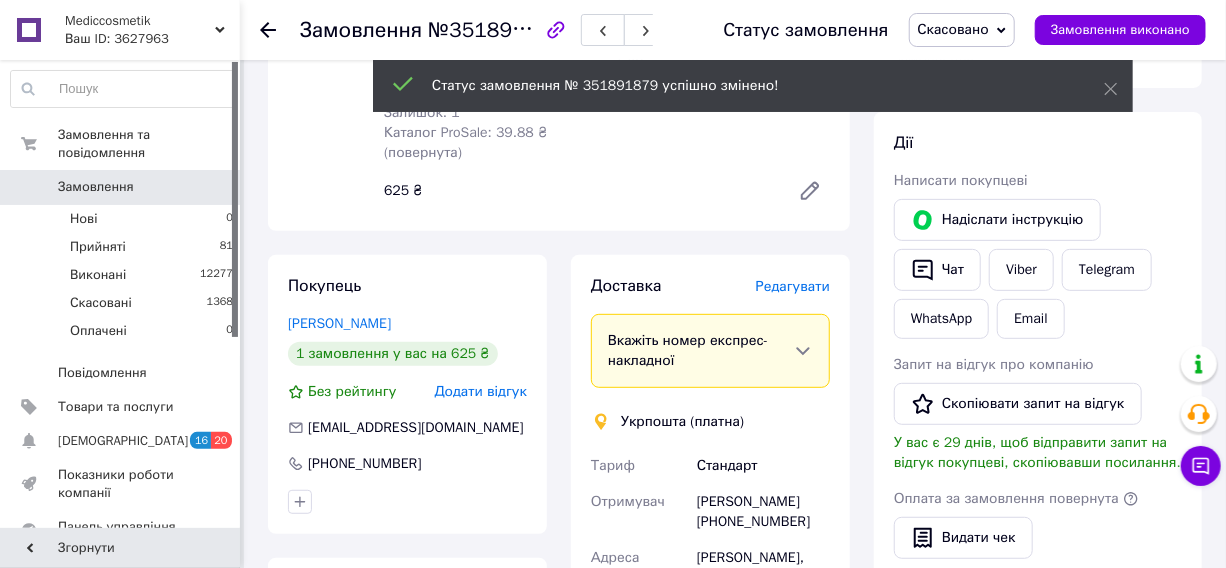 click on "Додати відгук" at bounding box center (481, 391) 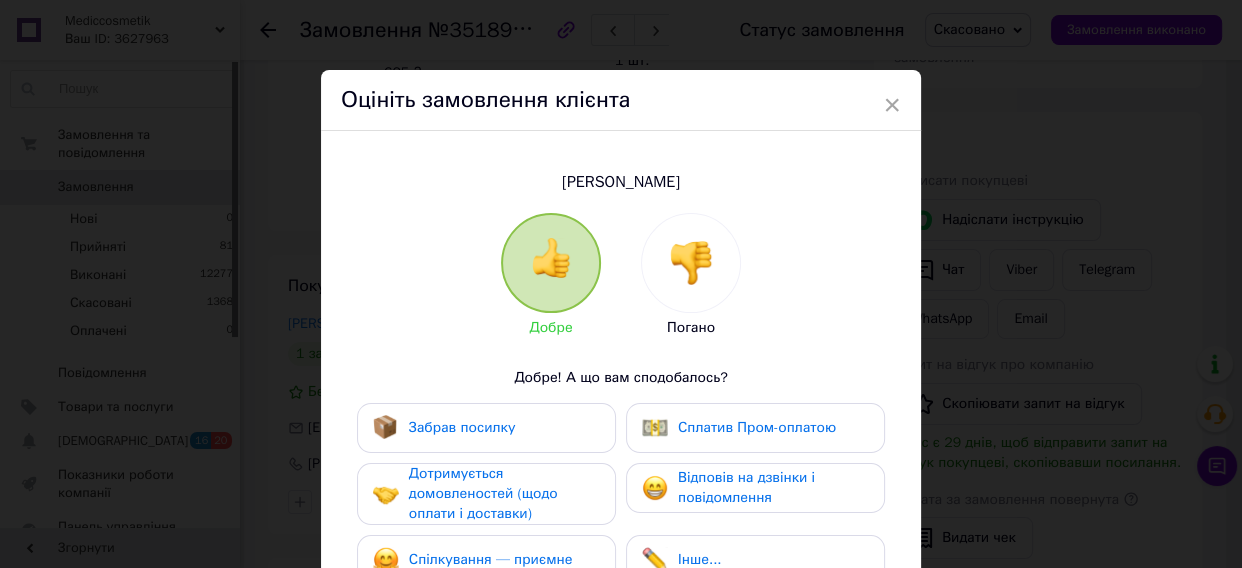 click at bounding box center [691, 263] 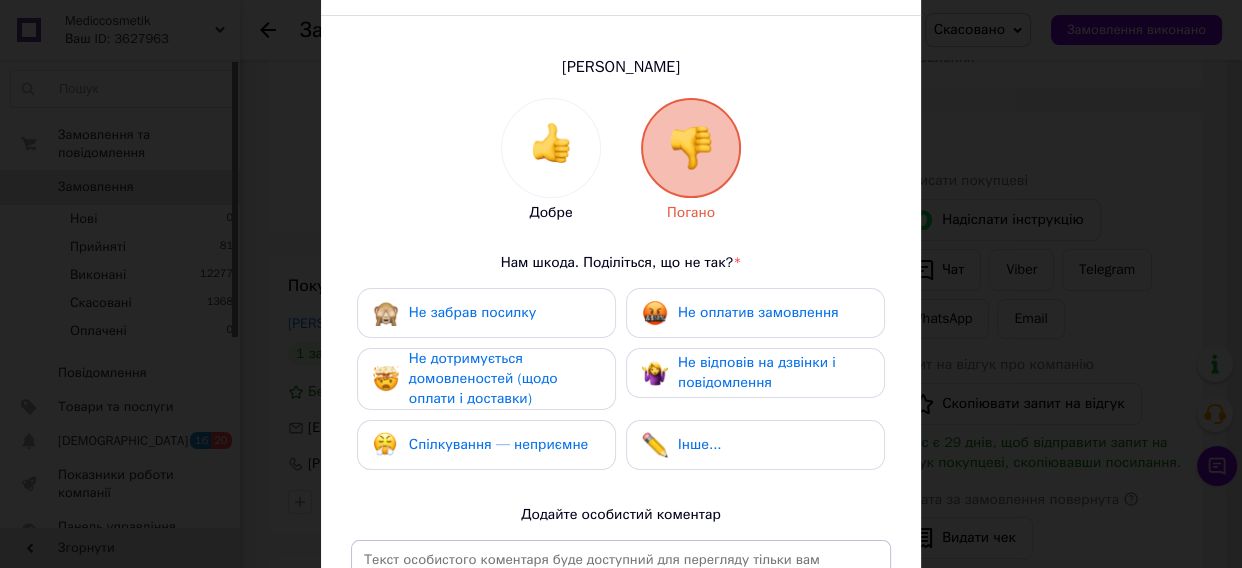 scroll, scrollTop: 181, scrollLeft: 0, axis: vertical 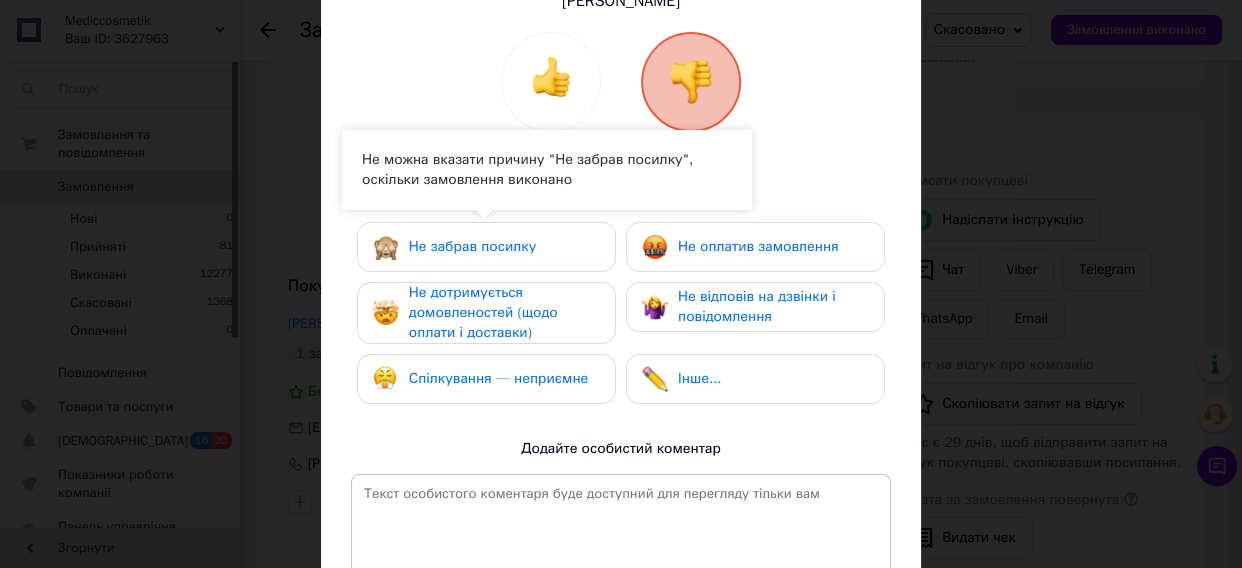 drag, startPoint x: 479, startPoint y: 285, endPoint x: 503, endPoint y: 331, distance: 51.884487 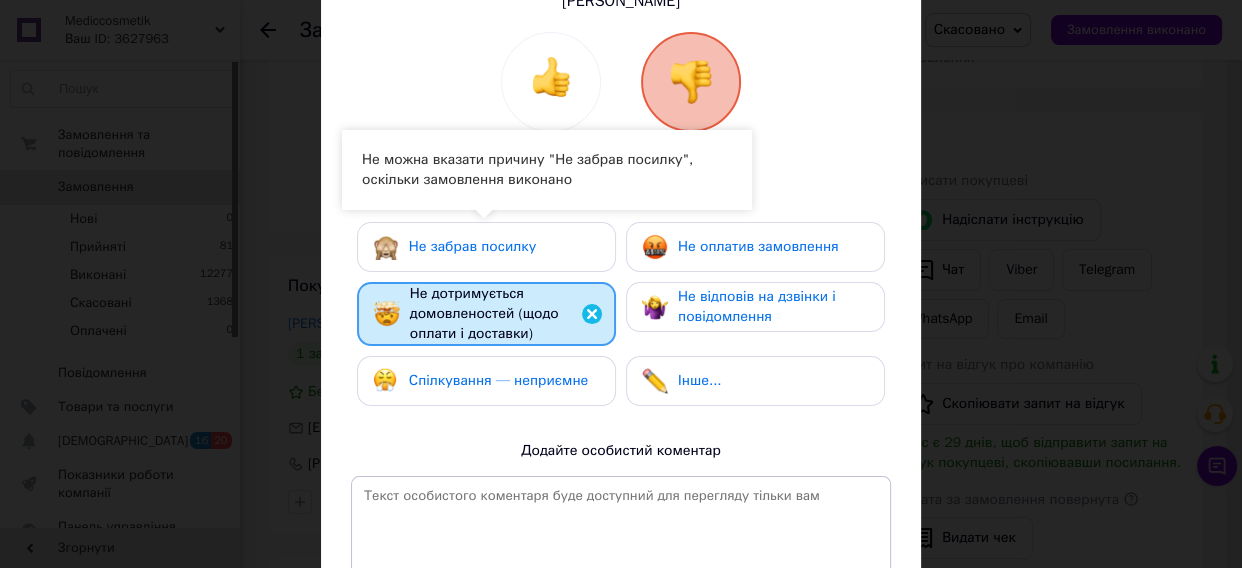 drag, startPoint x: 501, startPoint y: 383, endPoint x: 718, endPoint y: 252, distance: 253.47583 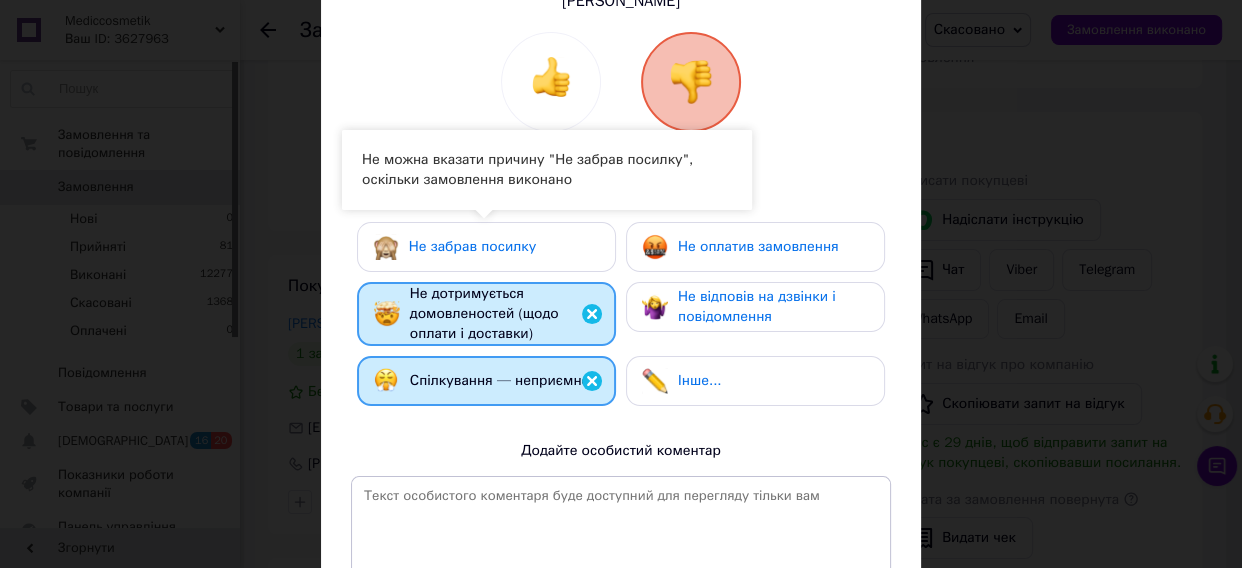 drag, startPoint x: 739, startPoint y: 239, endPoint x: 735, endPoint y: 313, distance: 74.10803 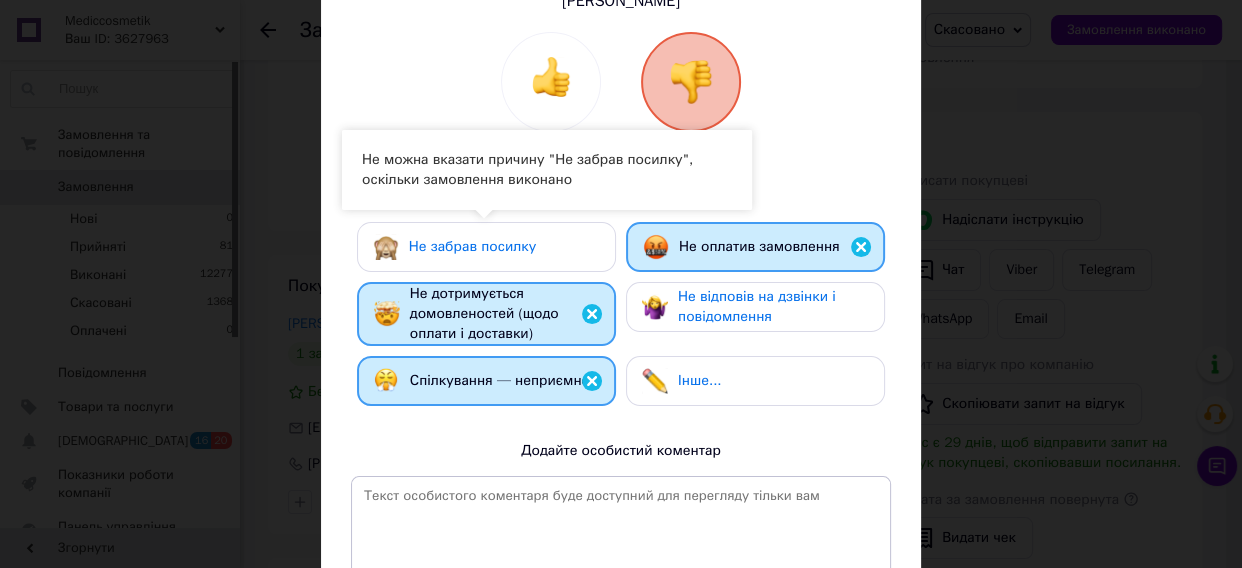 click on "Не відповів на дзвінки і повідомлення" at bounding box center (757, 306) 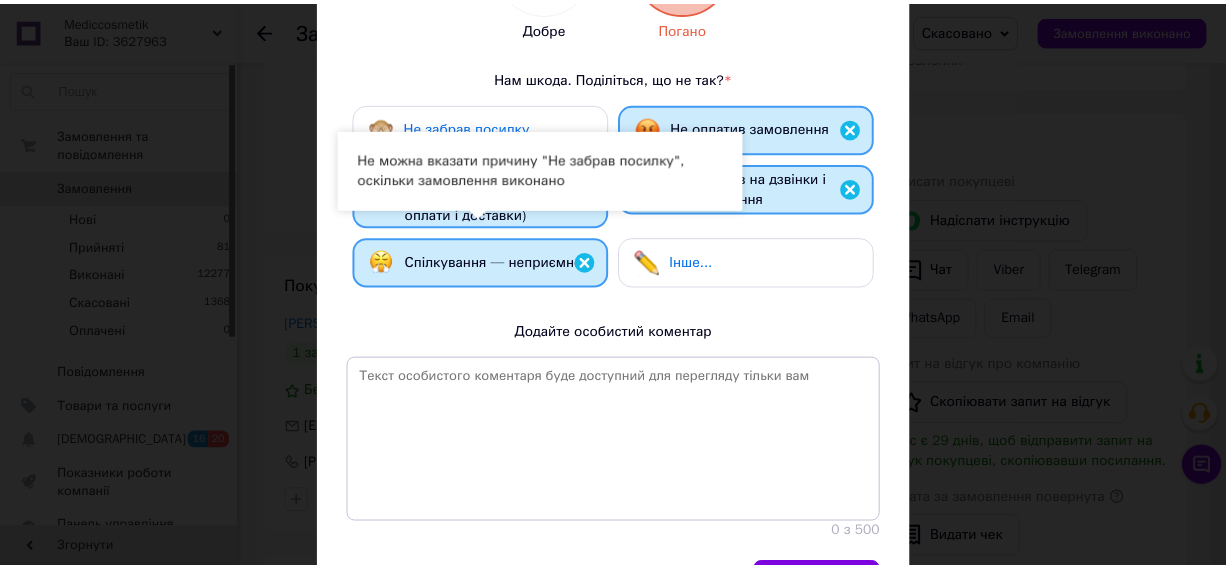 scroll, scrollTop: 425, scrollLeft: 0, axis: vertical 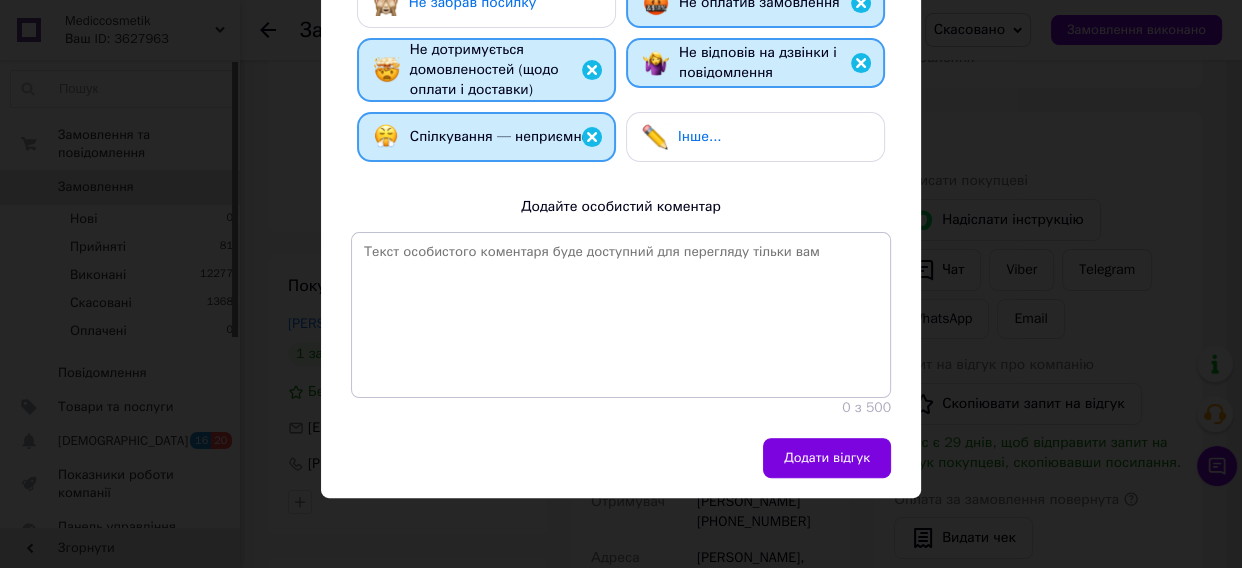 click on "Додати відгук" at bounding box center (827, 458) 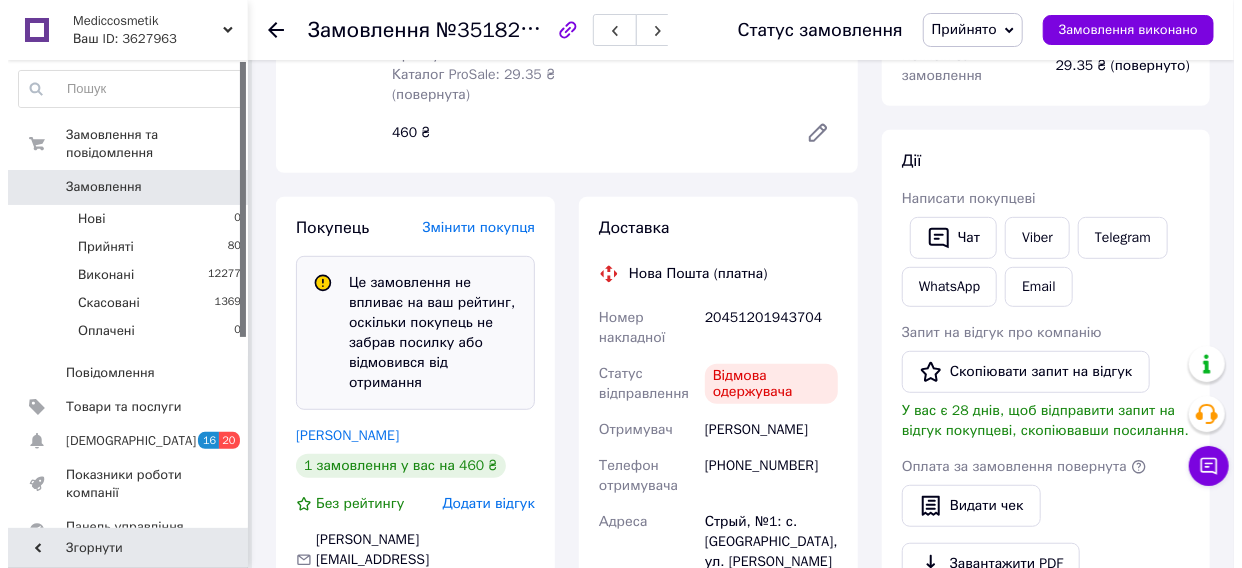 scroll, scrollTop: 454, scrollLeft: 0, axis: vertical 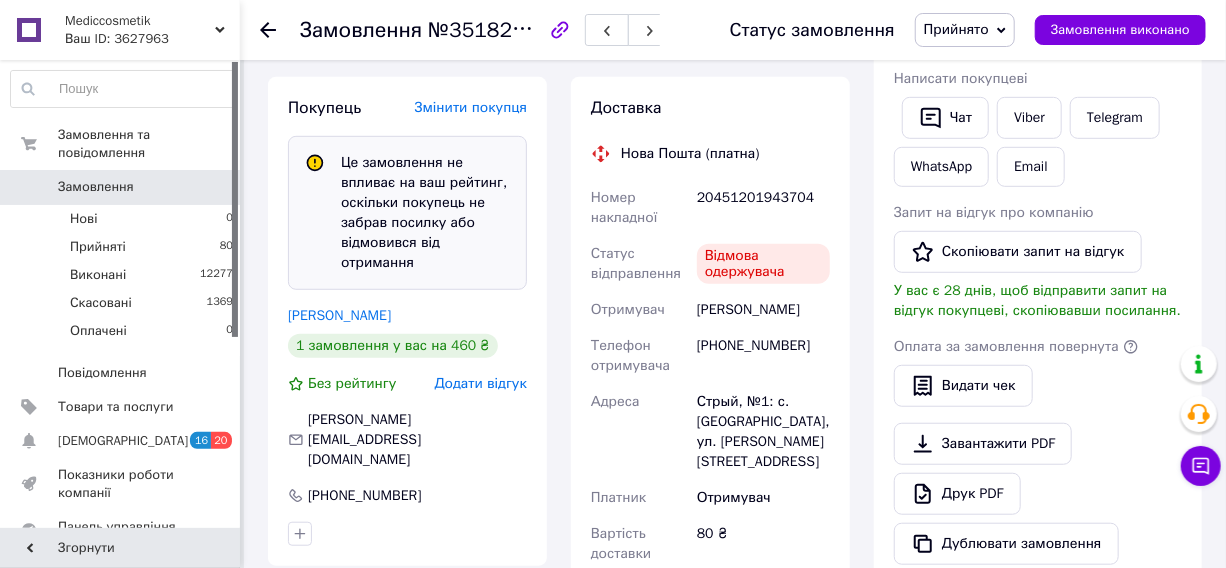 click on "Додати відгук" at bounding box center [481, 383] 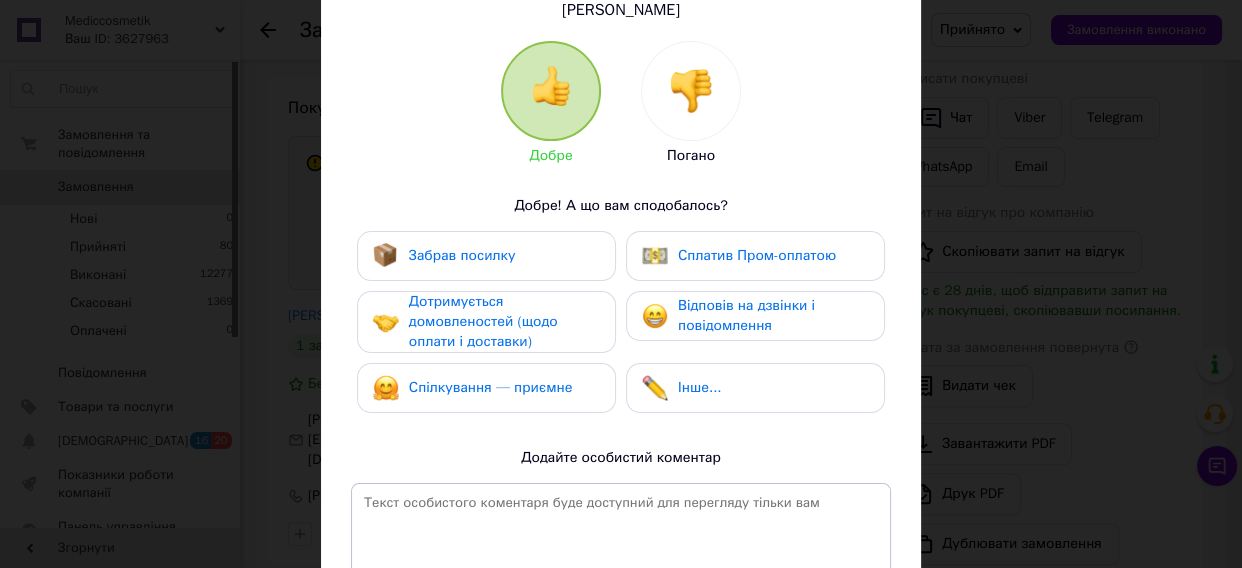 scroll, scrollTop: 181, scrollLeft: 0, axis: vertical 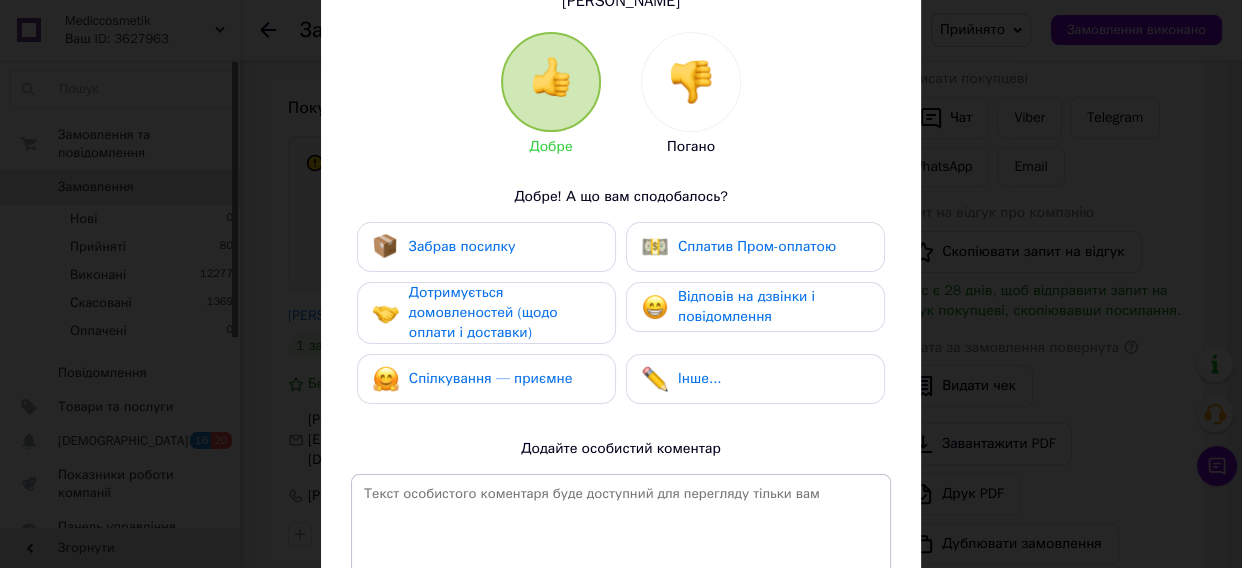 drag, startPoint x: 711, startPoint y: 90, endPoint x: 651, endPoint y: 149, distance: 84.14868 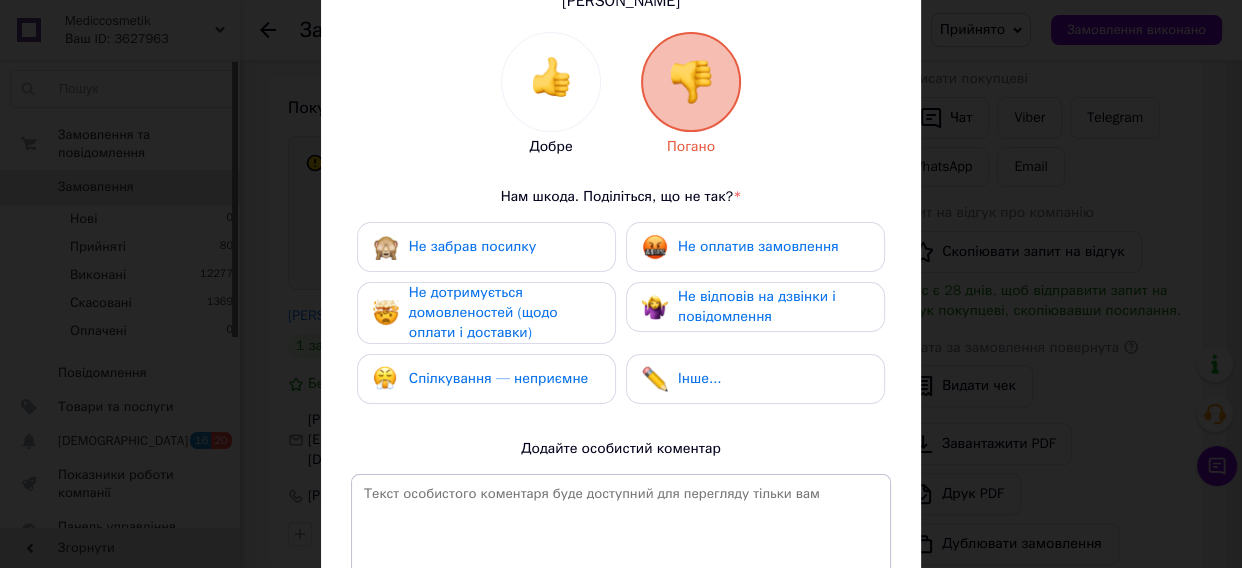 drag, startPoint x: 536, startPoint y: 254, endPoint x: 527, endPoint y: 270, distance: 18.35756 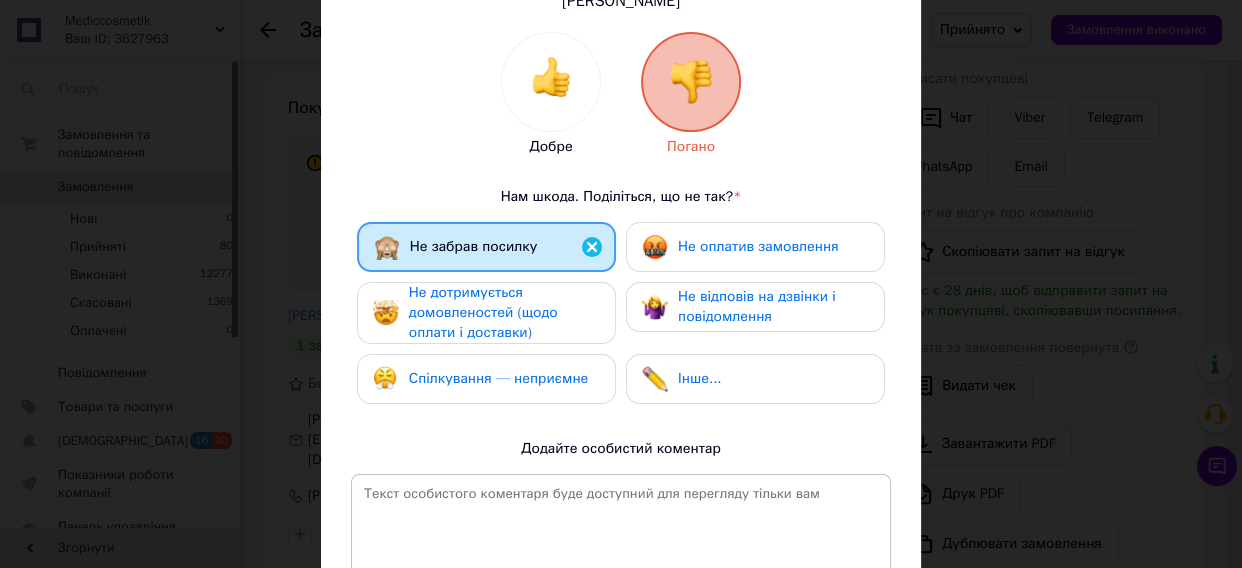 drag, startPoint x: 482, startPoint y: 316, endPoint x: 481, endPoint y: 358, distance: 42.0119 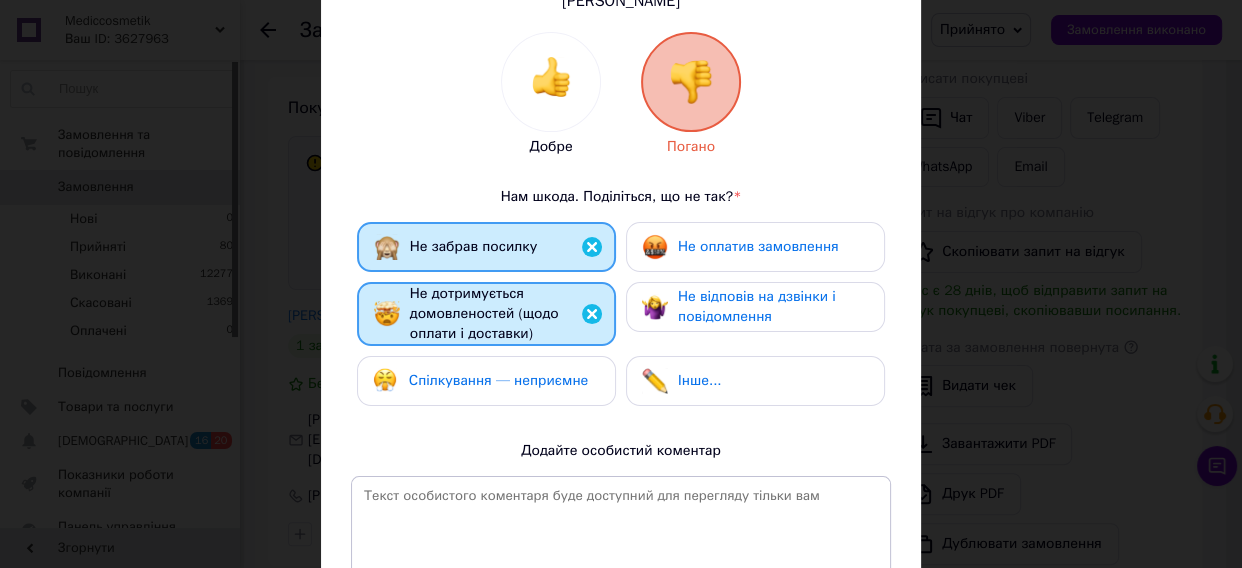 drag, startPoint x: 479, startPoint y: 370, endPoint x: 627, endPoint y: 307, distance: 160.85086 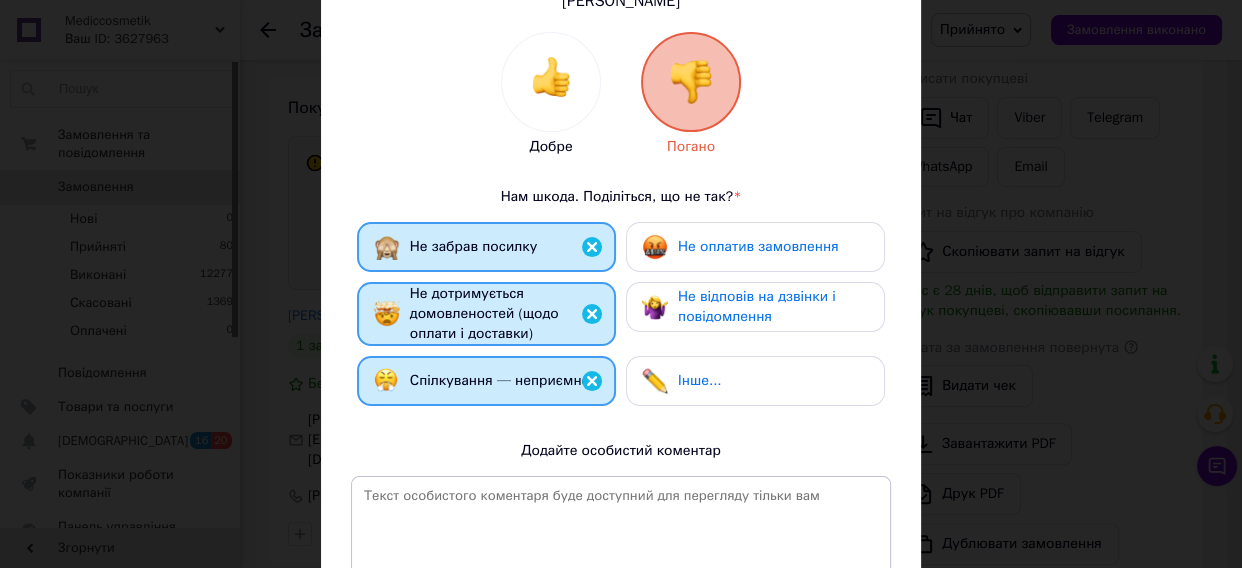 drag, startPoint x: 711, startPoint y: 255, endPoint x: 709, endPoint y: 320, distance: 65.03076 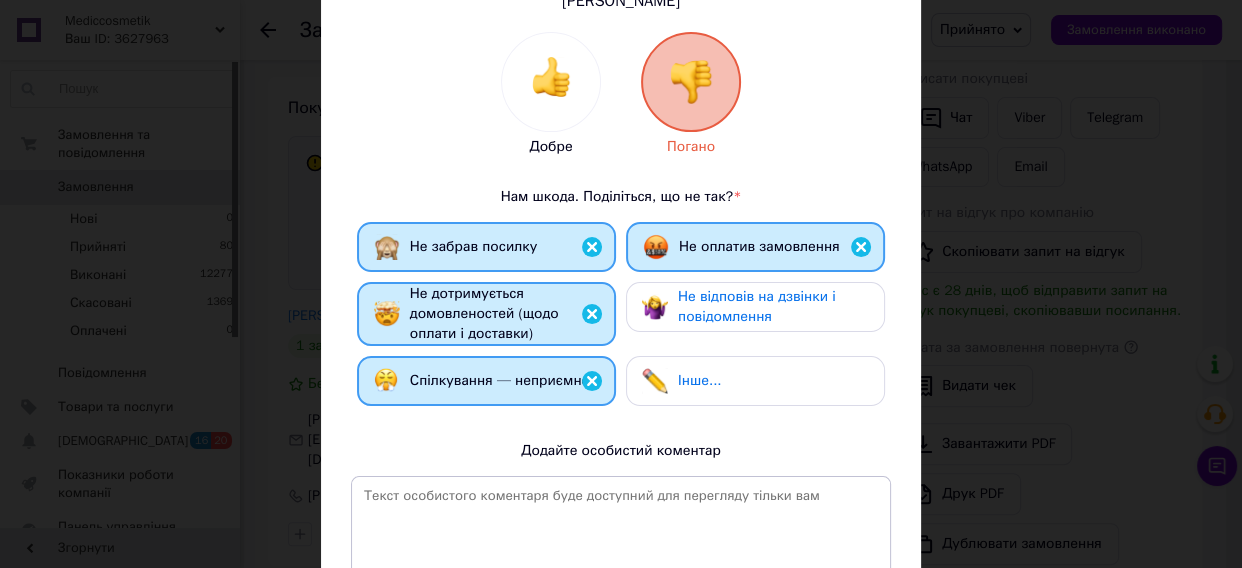 drag, startPoint x: 709, startPoint y: 320, endPoint x: 719, endPoint y: 370, distance: 50.990196 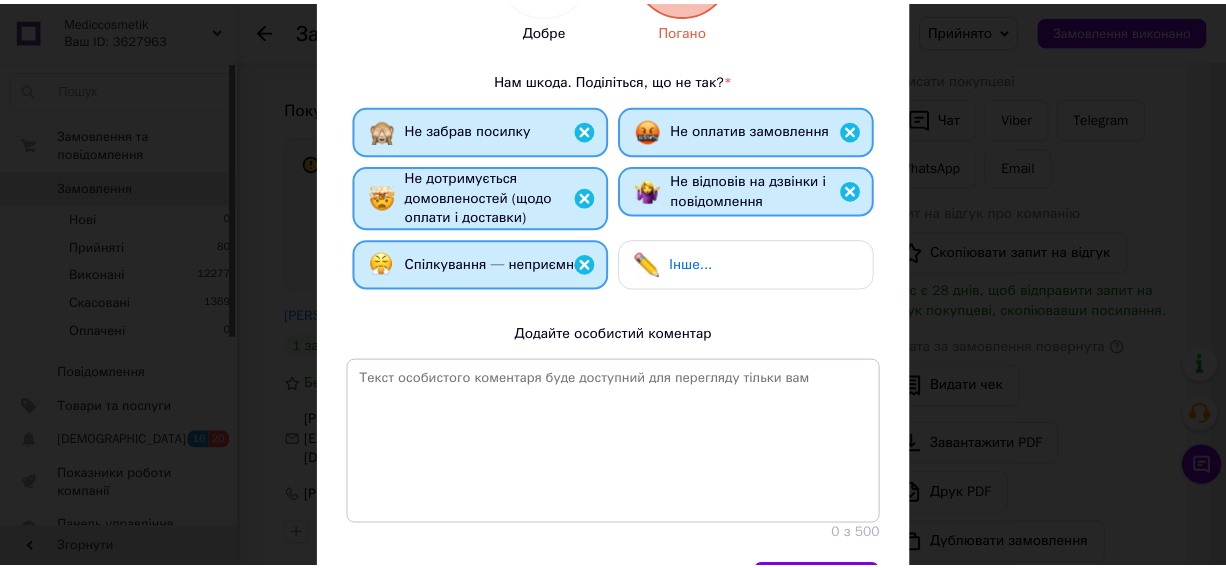 scroll, scrollTop: 363, scrollLeft: 0, axis: vertical 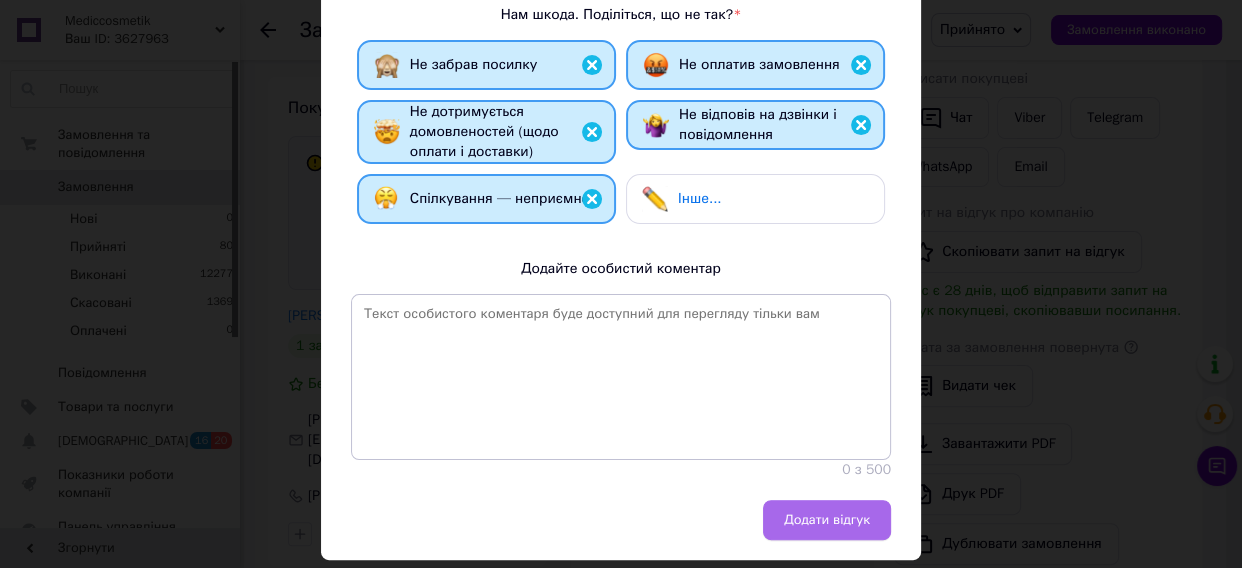 click on "Додати відгук" at bounding box center [827, 520] 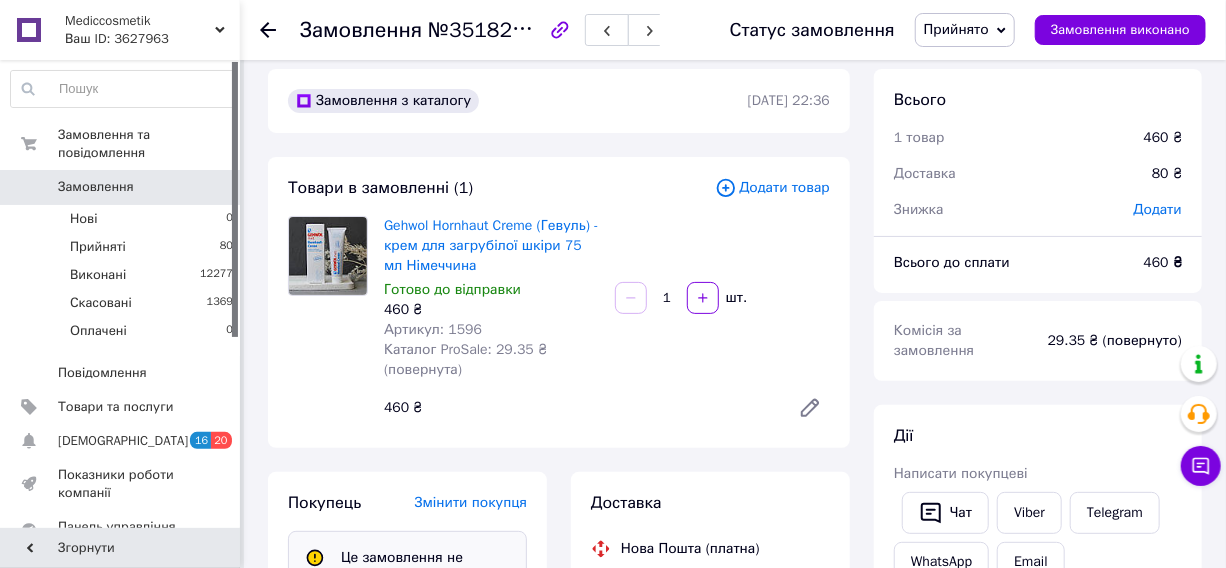 scroll, scrollTop: 0, scrollLeft: 0, axis: both 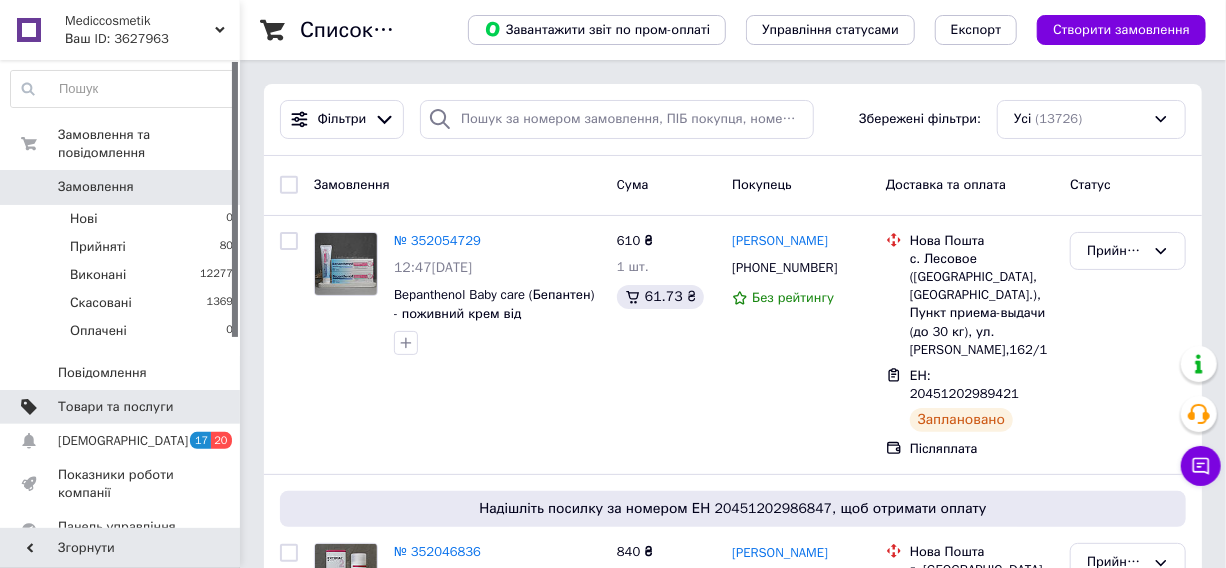 click on "Товари та послуги" at bounding box center [115, 407] 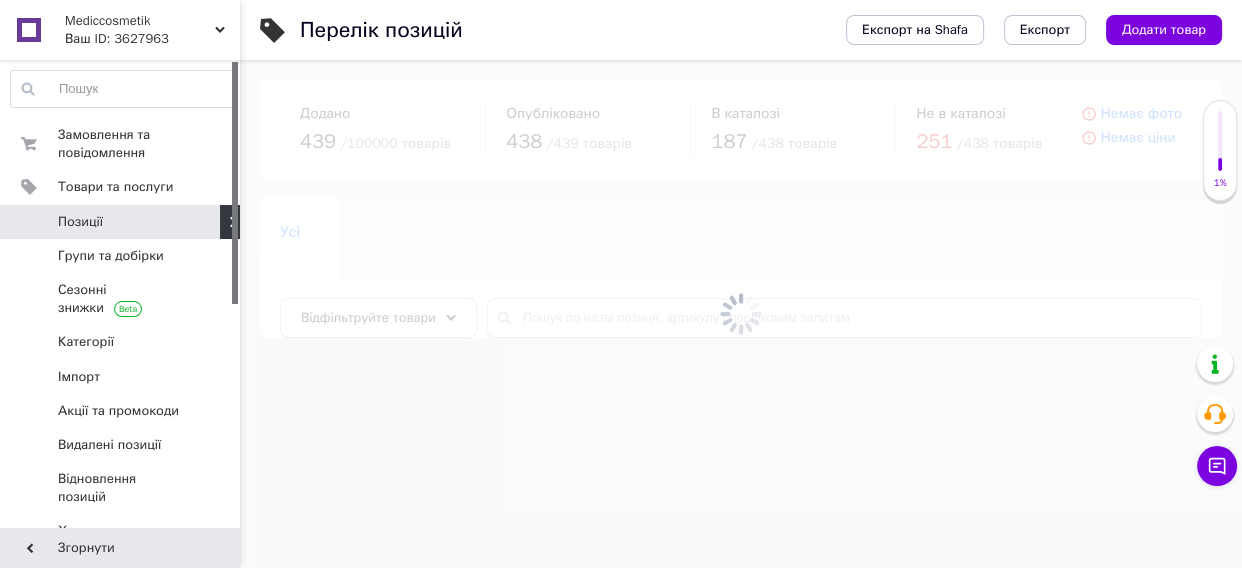 click at bounding box center [741, 314] 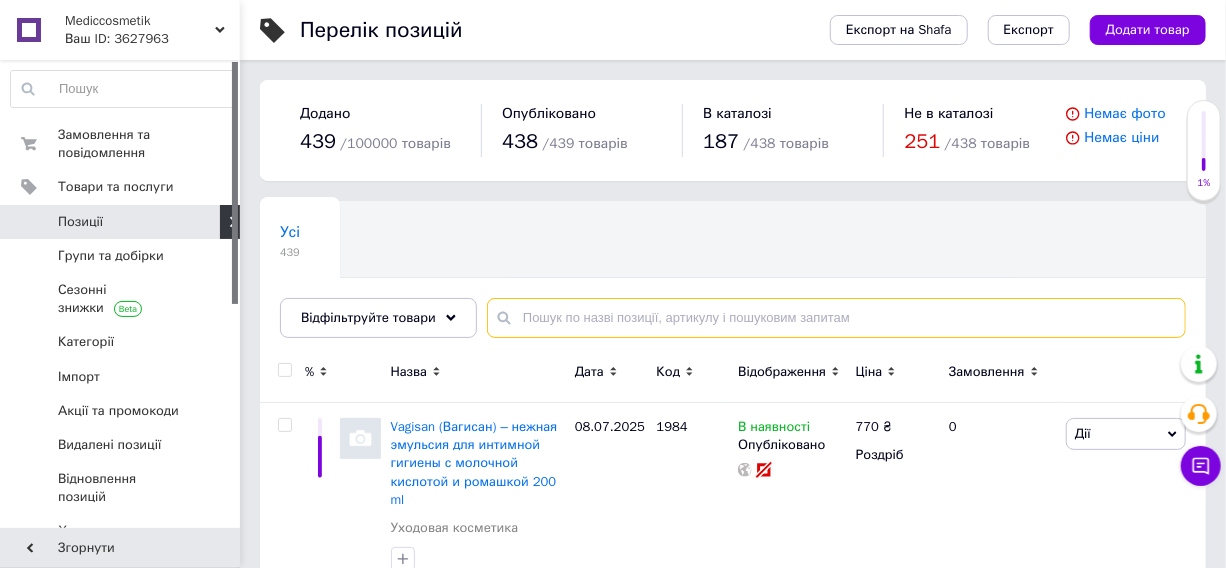 click at bounding box center (836, 318) 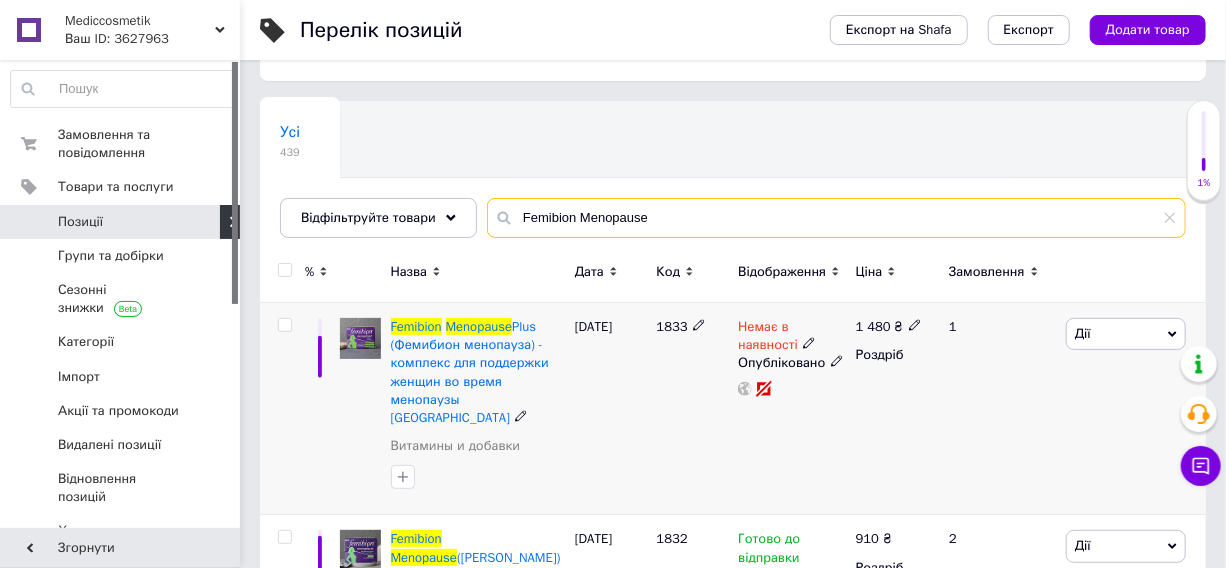 scroll, scrollTop: 181, scrollLeft: 0, axis: vertical 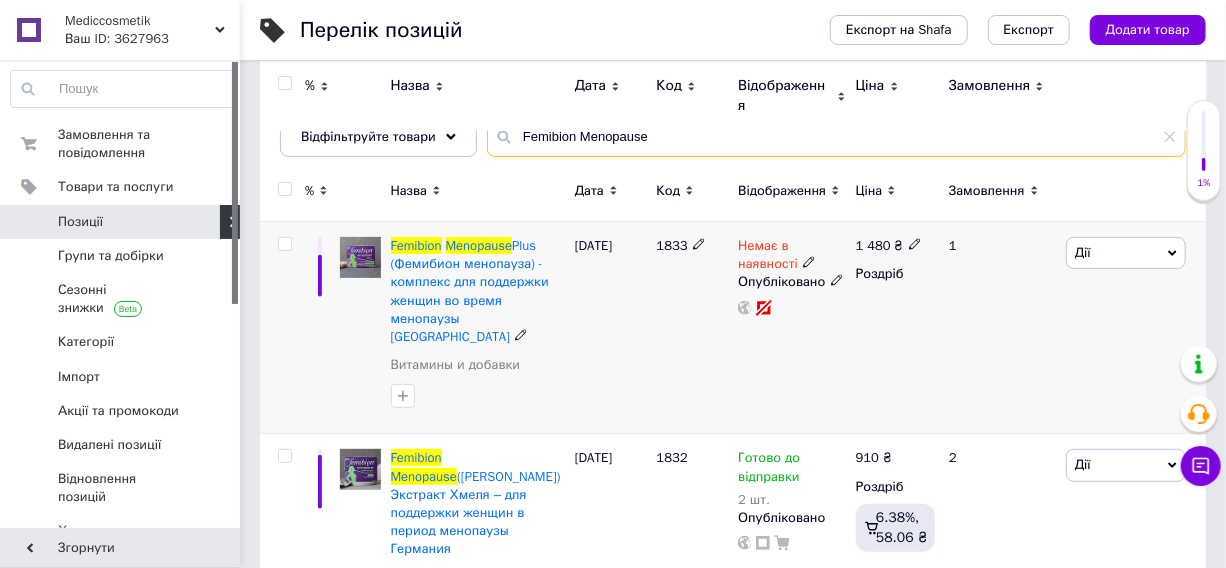 type on "Femibion ​​Menopause" 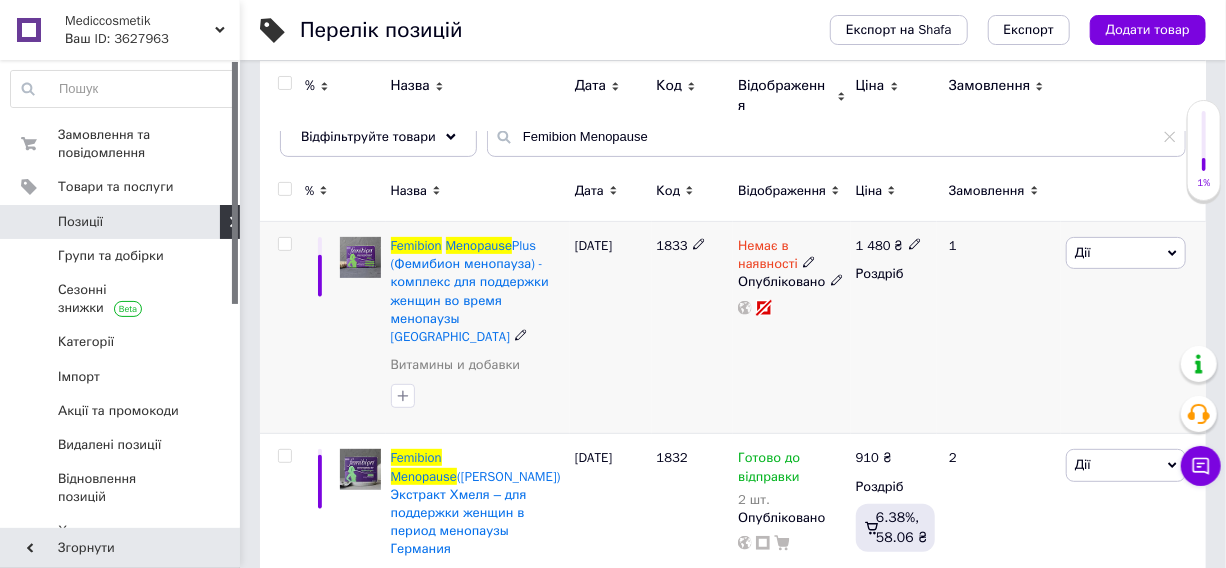 click 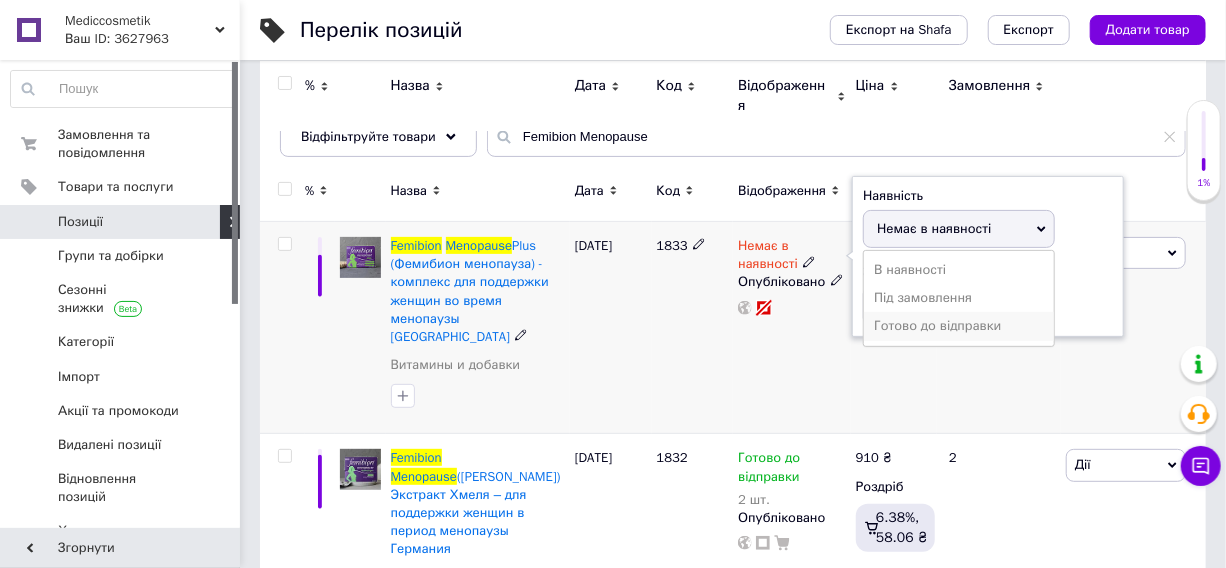 click on "Готово до відправки" at bounding box center (959, 326) 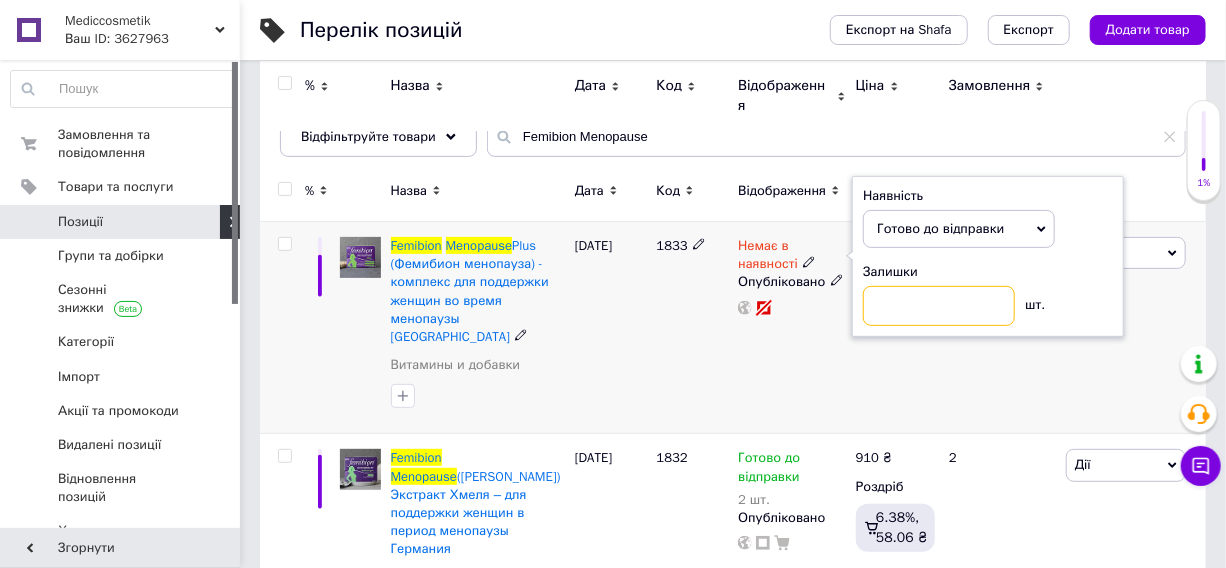 click at bounding box center (939, 306) 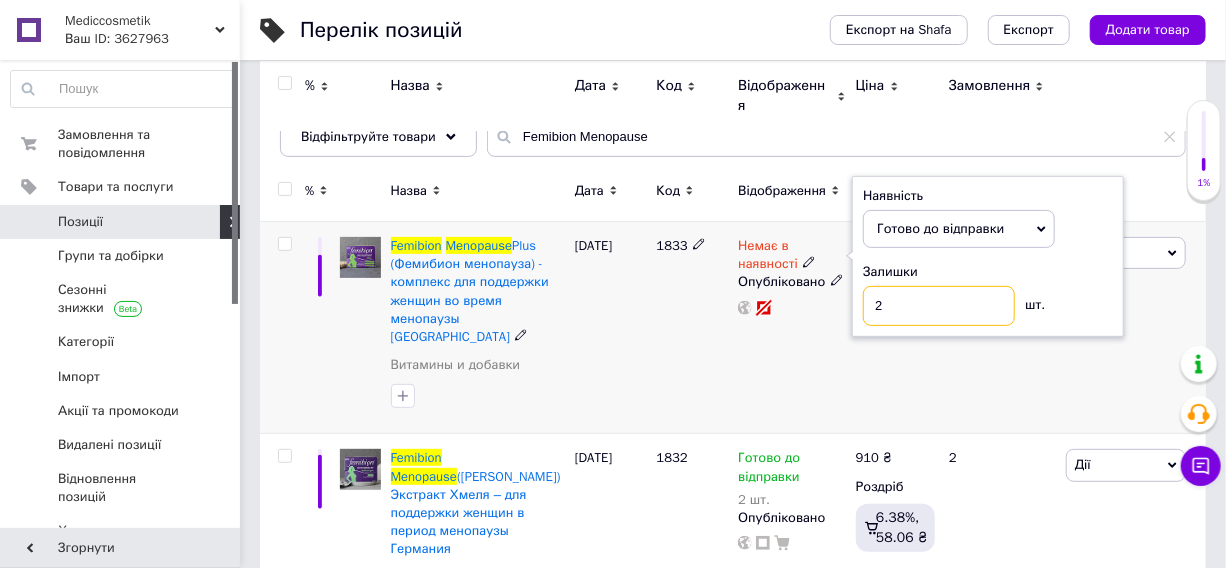 type on "2" 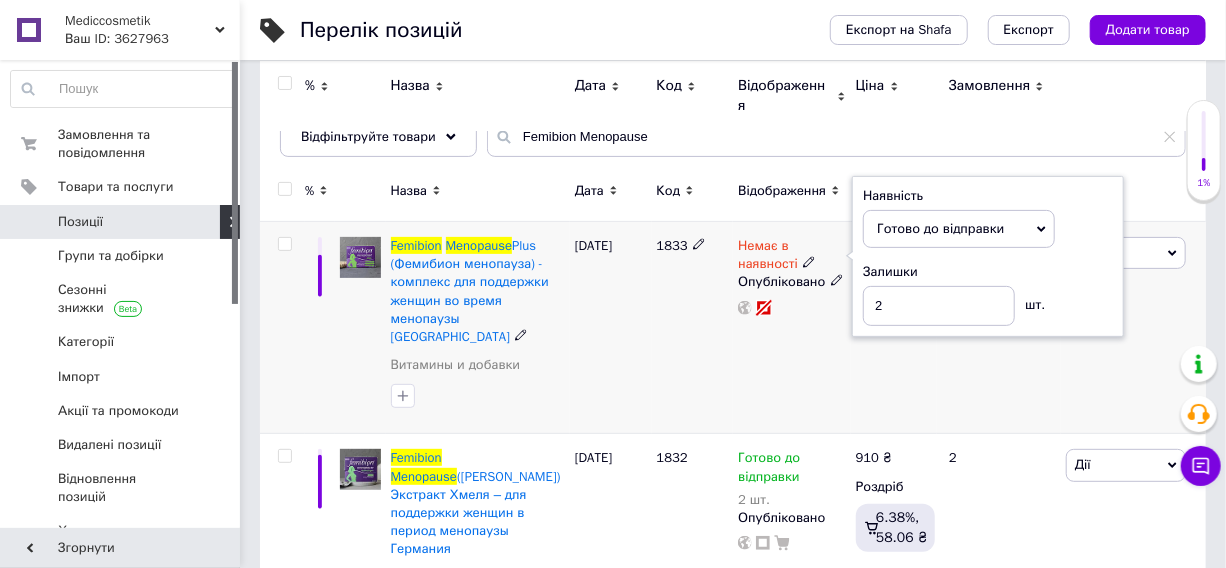 click on "1833" at bounding box center [693, 328] 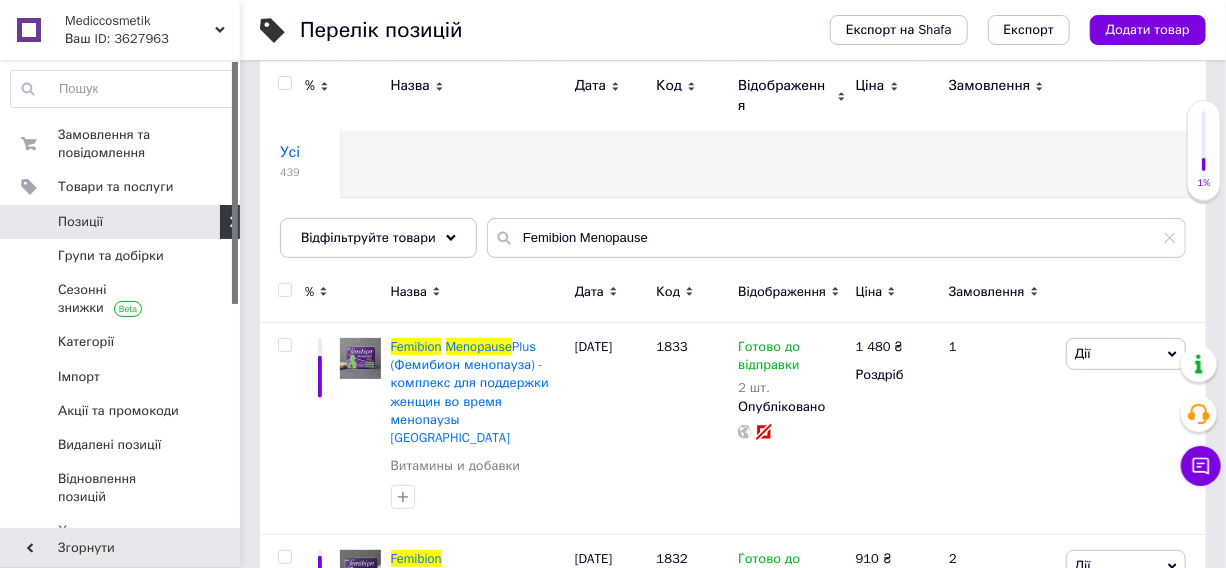 scroll, scrollTop: 0, scrollLeft: 0, axis: both 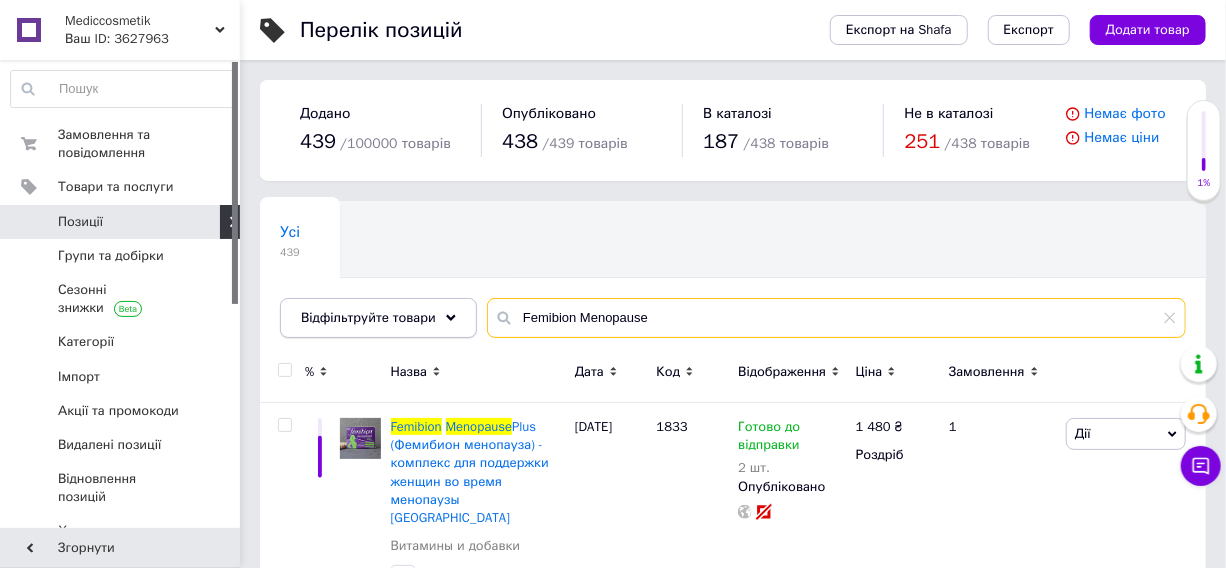drag, startPoint x: 481, startPoint y: 319, endPoint x: 416, endPoint y: 320, distance: 65.00769 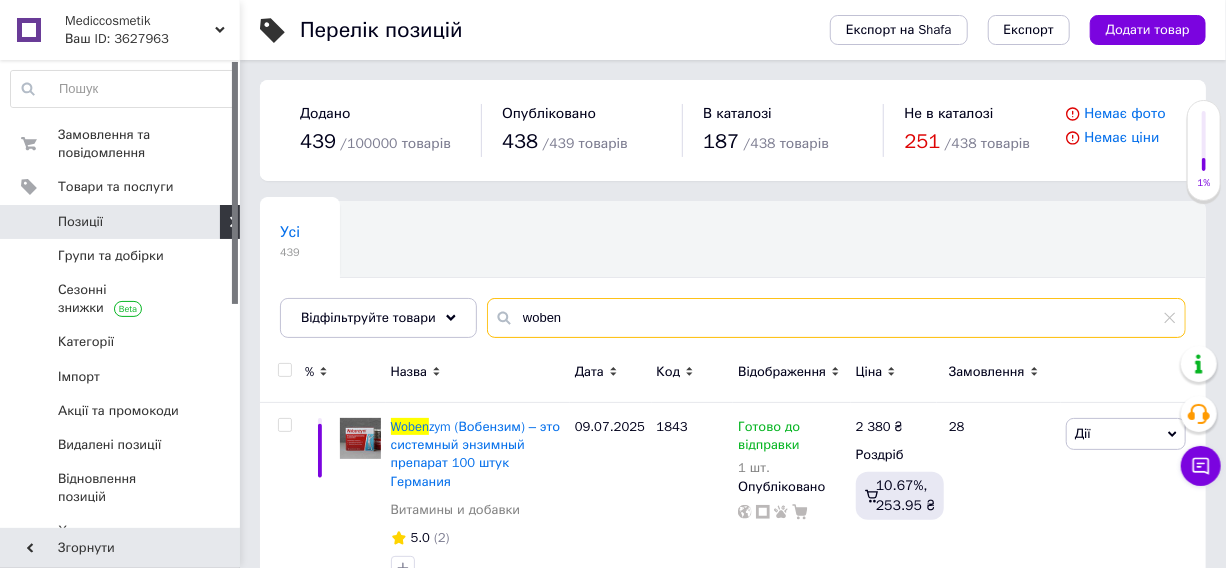 scroll, scrollTop: 38, scrollLeft: 0, axis: vertical 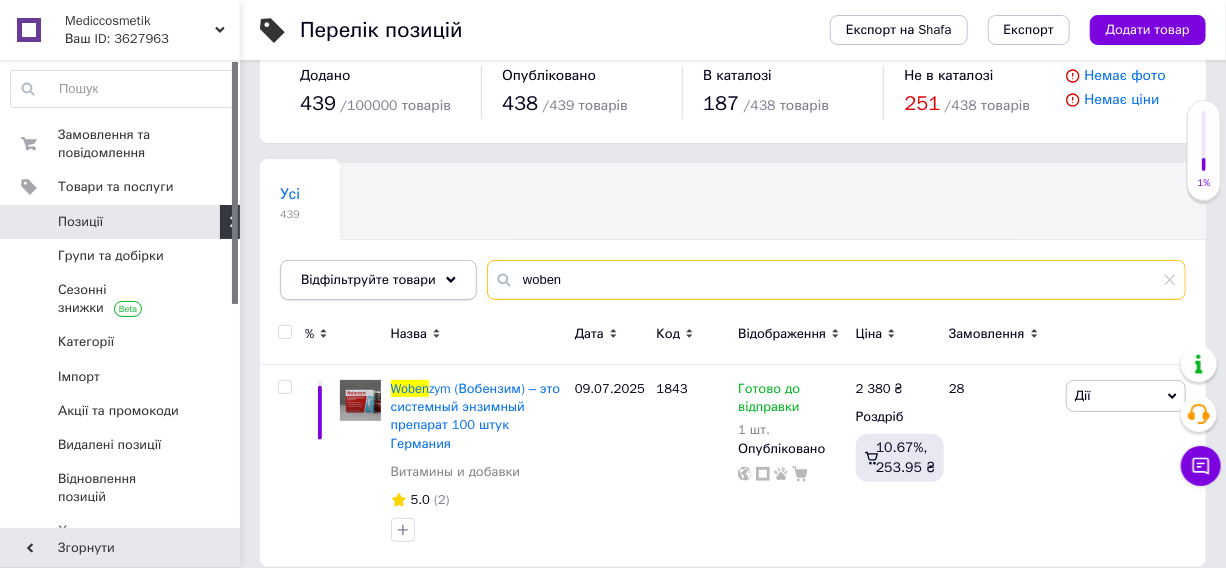 drag, startPoint x: 587, startPoint y: 275, endPoint x: 428, endPoint y: 273, distance: 159.01257 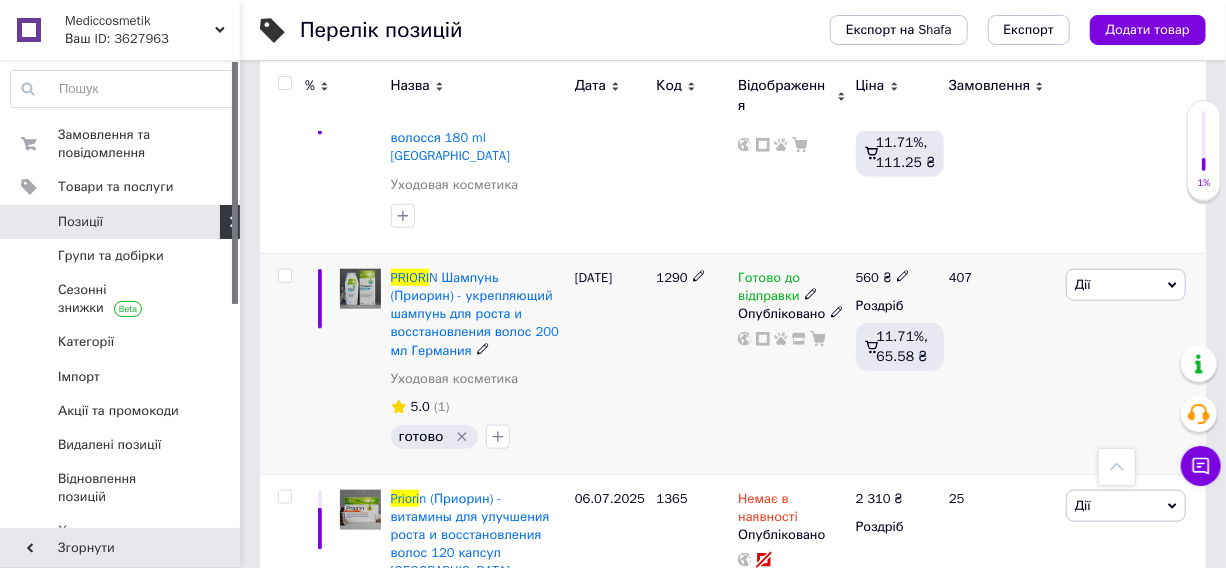 scroll, scrollTop: 856, scrollLeft: 0, axis: vertical 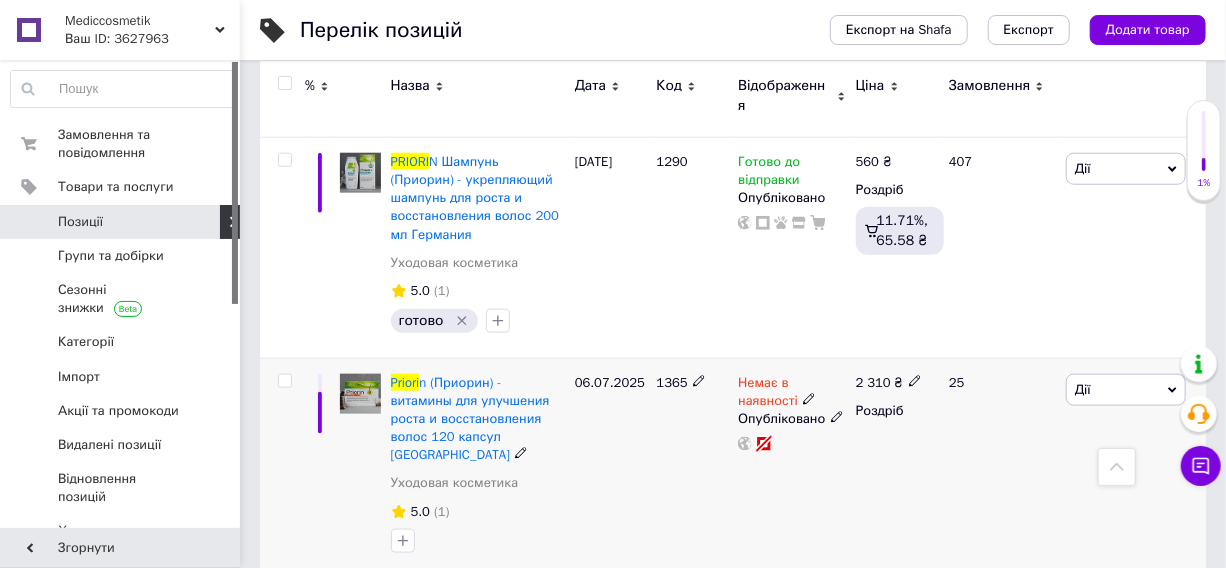 click 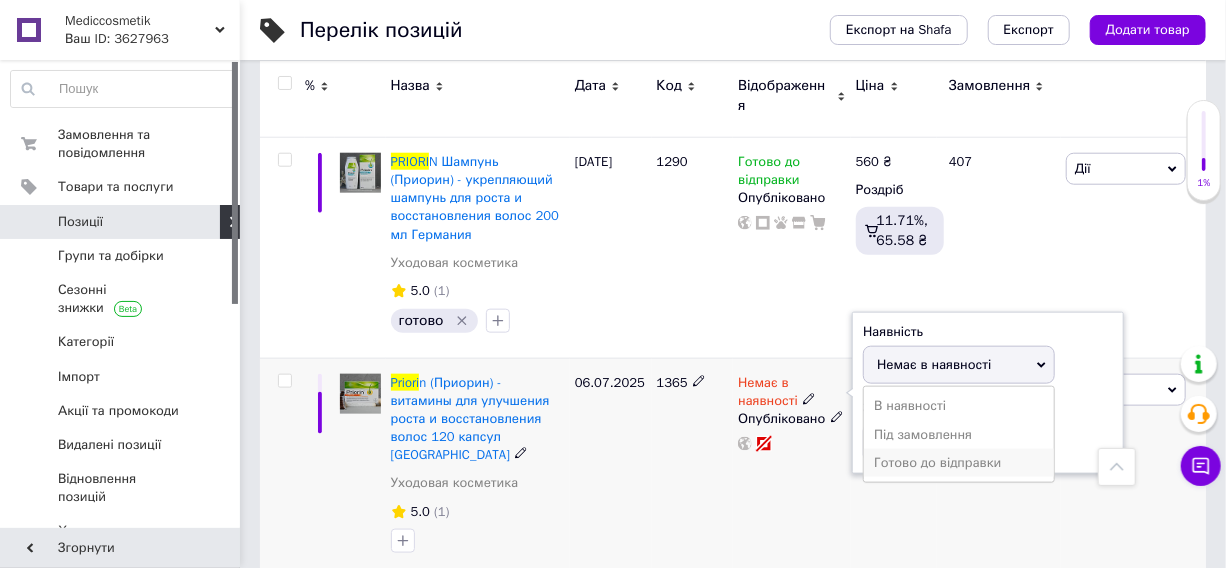 click on "Готово до відправки" at bounding box center [959, 463] 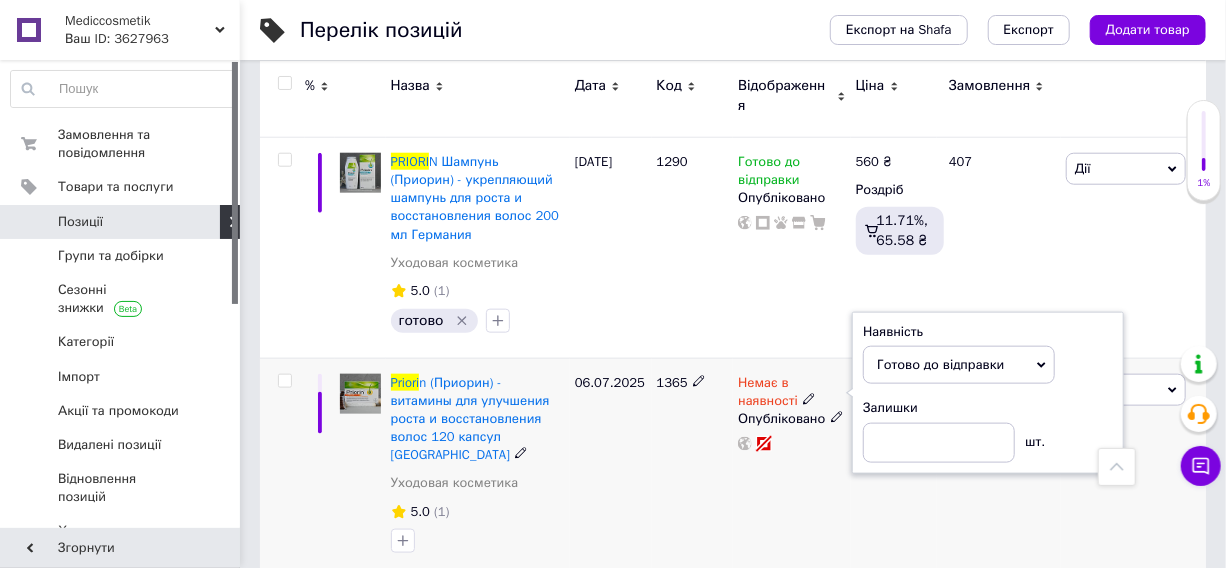 click on "1365" at bounding box center (693, 468) 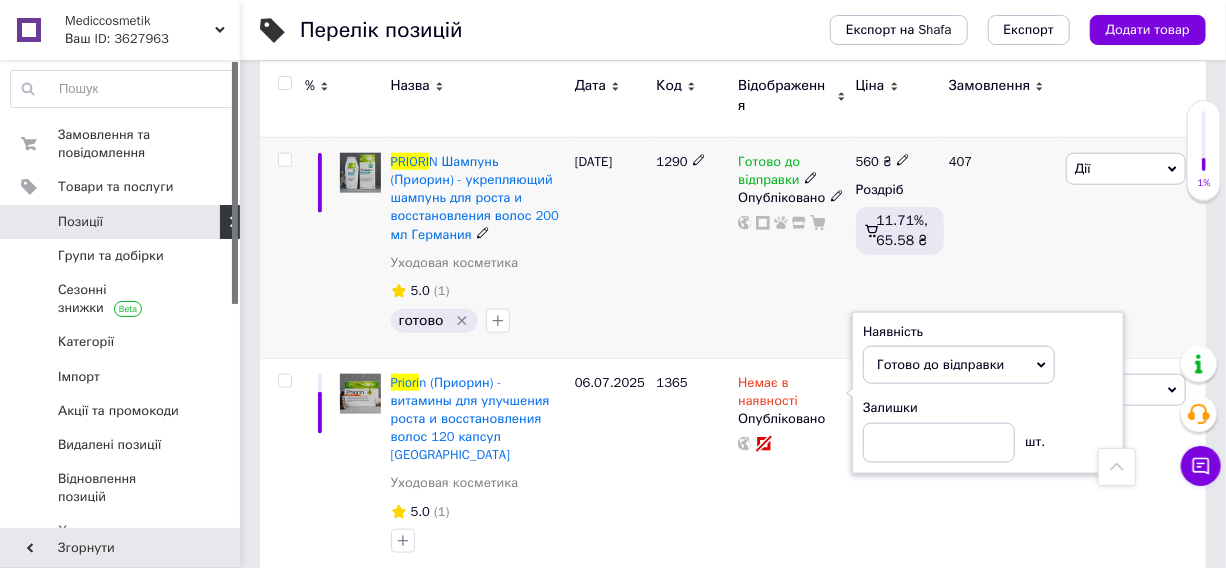 click on "1290" at bounding box center [693, 247] 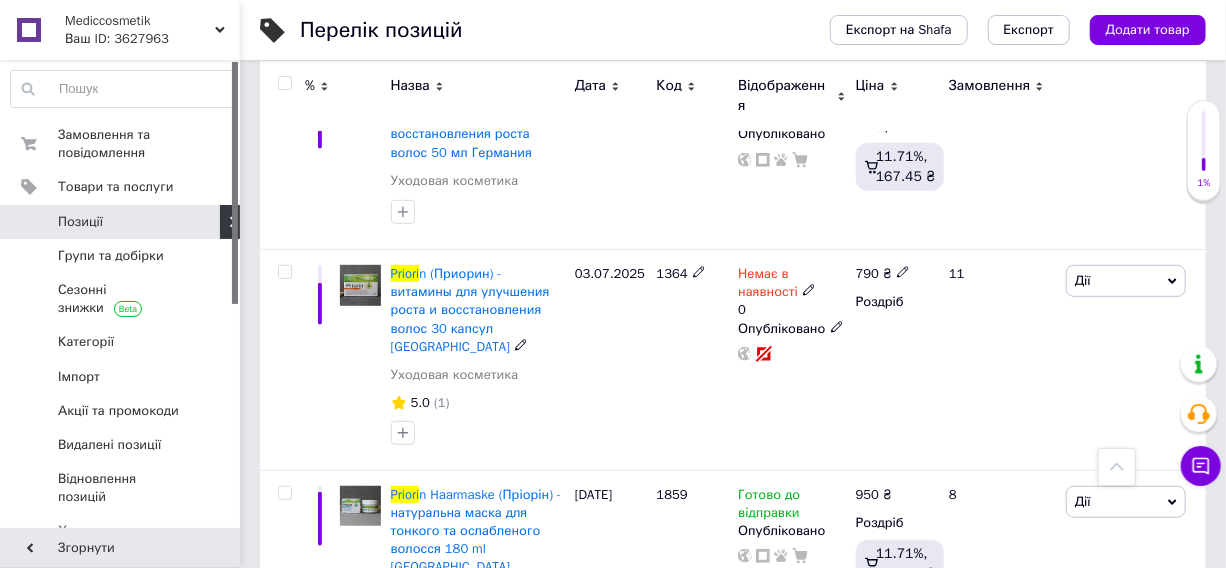 scroll, scrollTop: 0, scrollLeft: 0, axis: both 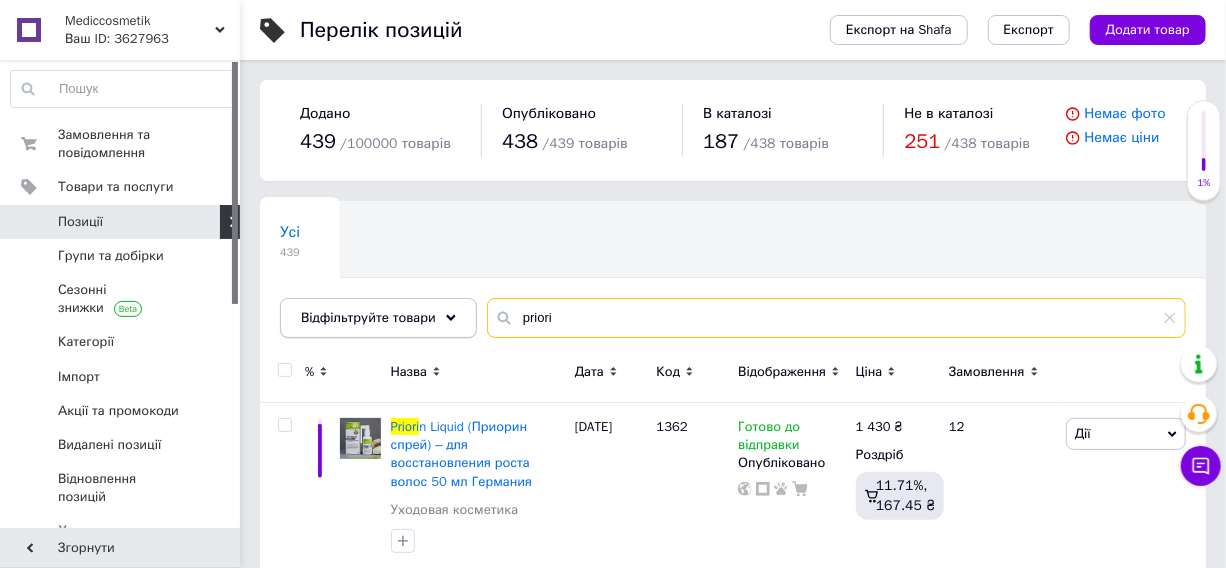 click on "Відфільтруйте товари priori" at bounding box center [733, 318] 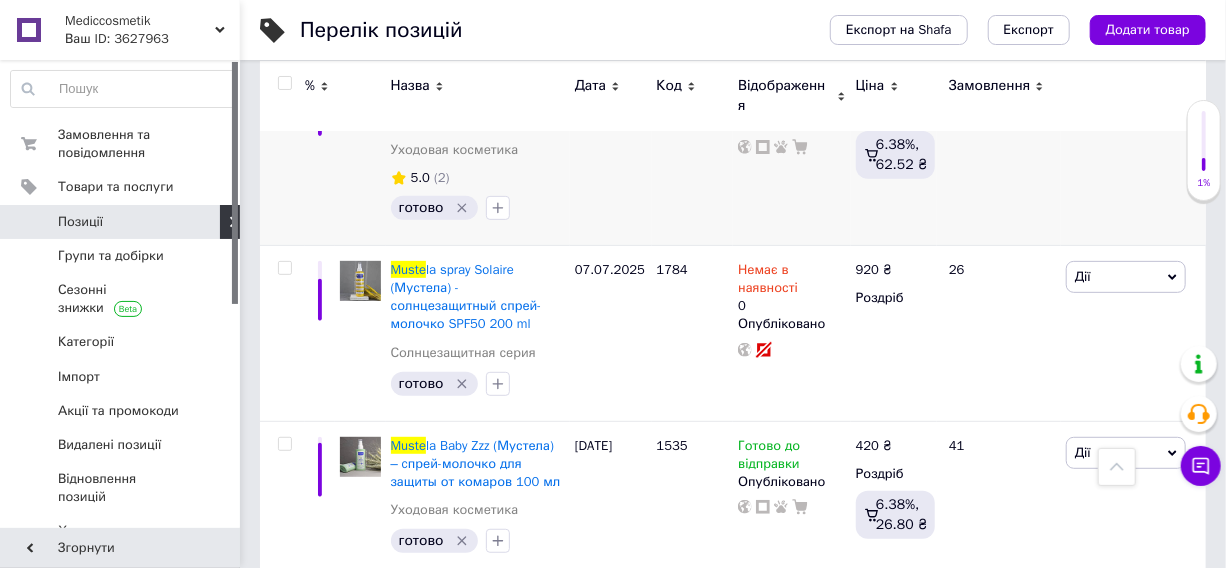 scroll, scrollTop: 3738, scrollLeft: 0, axis: vertical 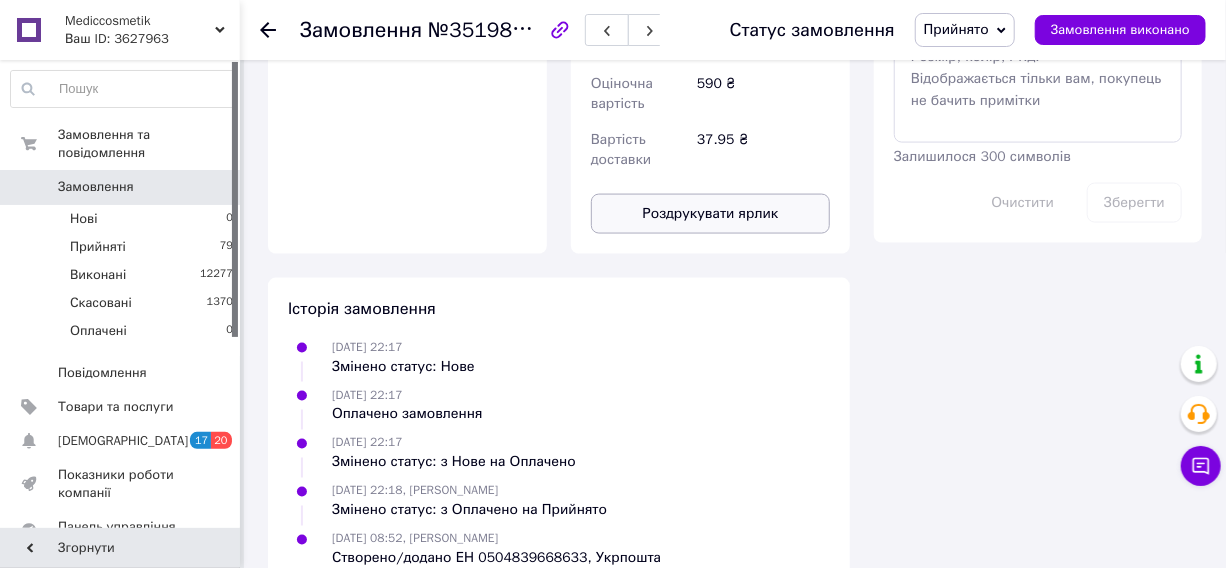 click on "Роздрукувати ярлик" at bounding box center (710, 214) 